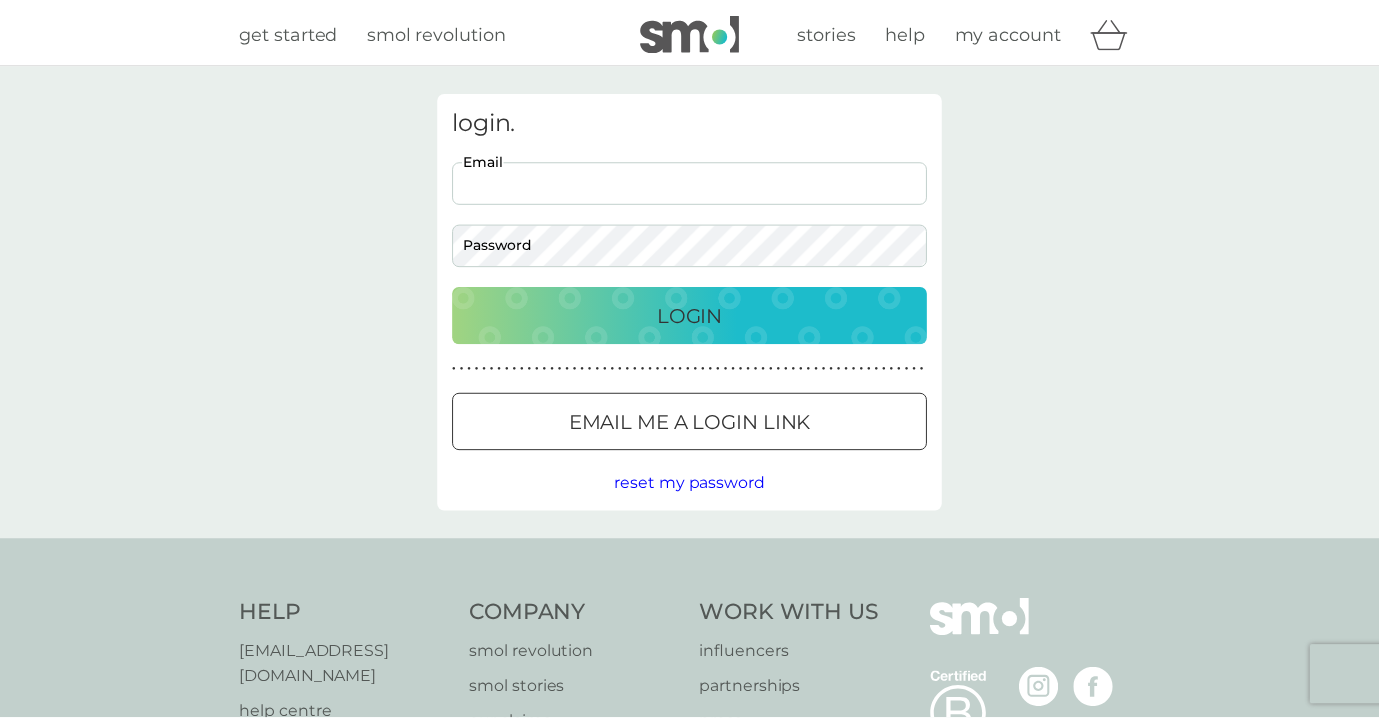 scroll, scrollTop: 0, scrollLeft: 0, axis: both 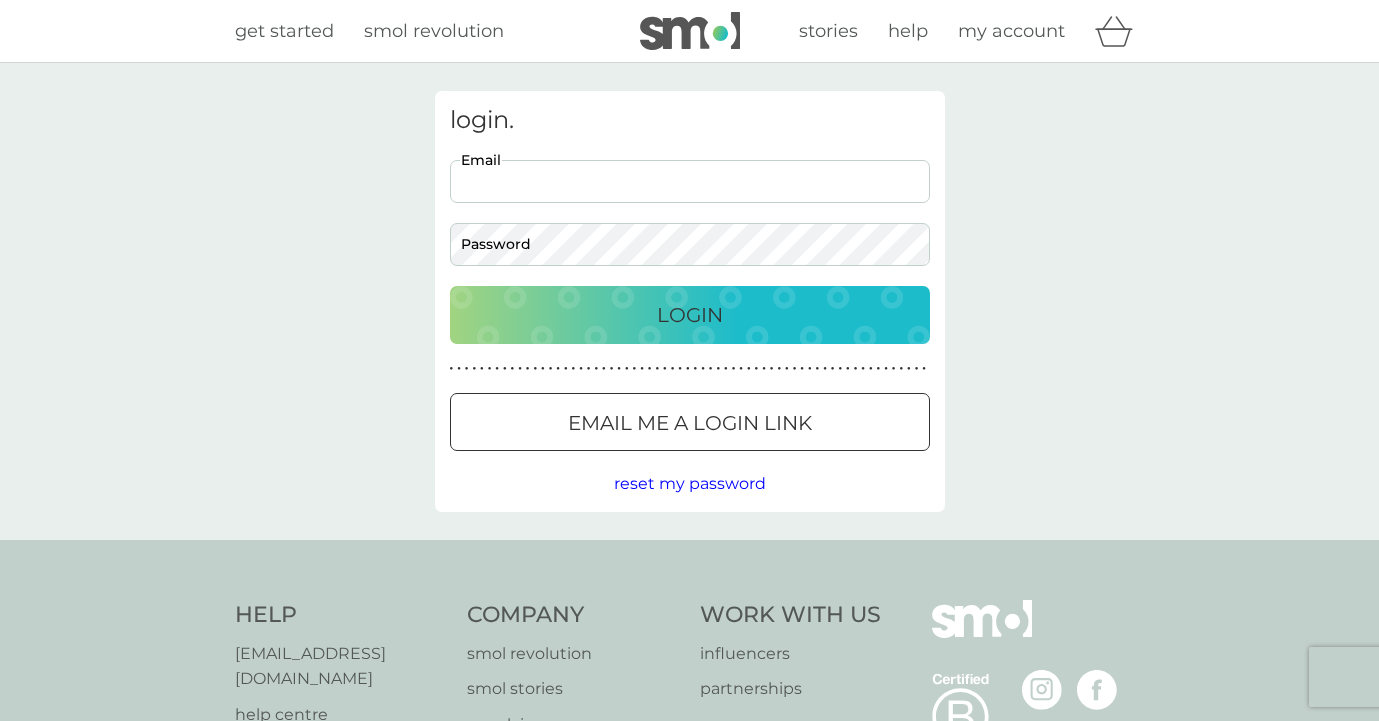 type on "[EMAIL_ADDRESS][DOMAIN_NAME]" 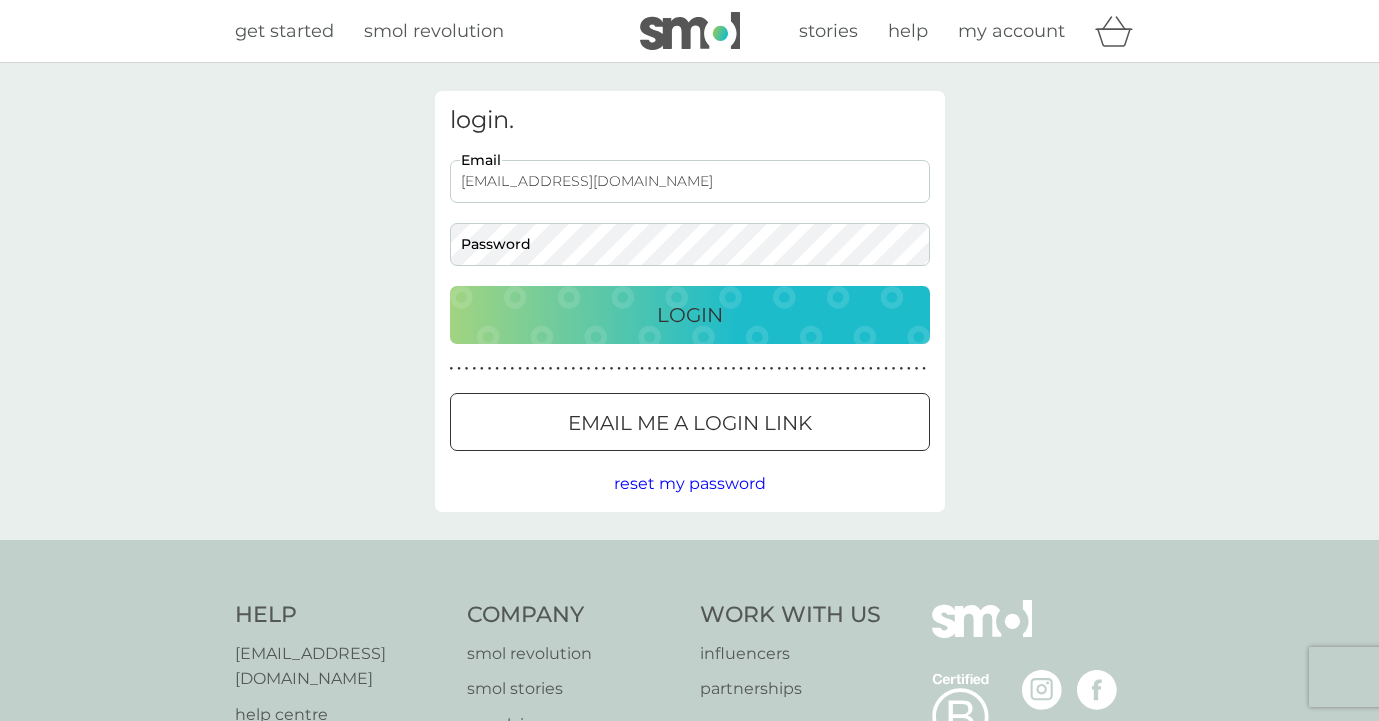 scroll, scrollTop: 0, scrollLeft: 0, axis: both 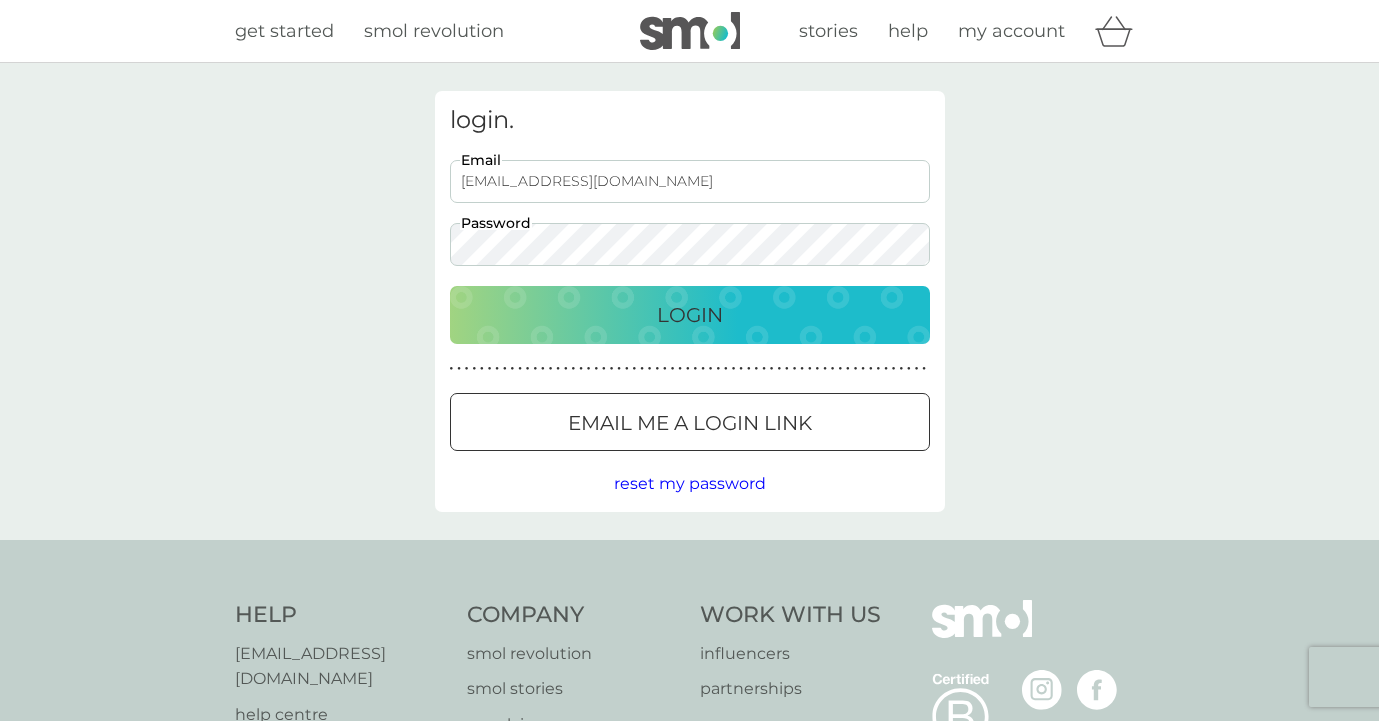 click on "Login" at bounding box center [690, 315] 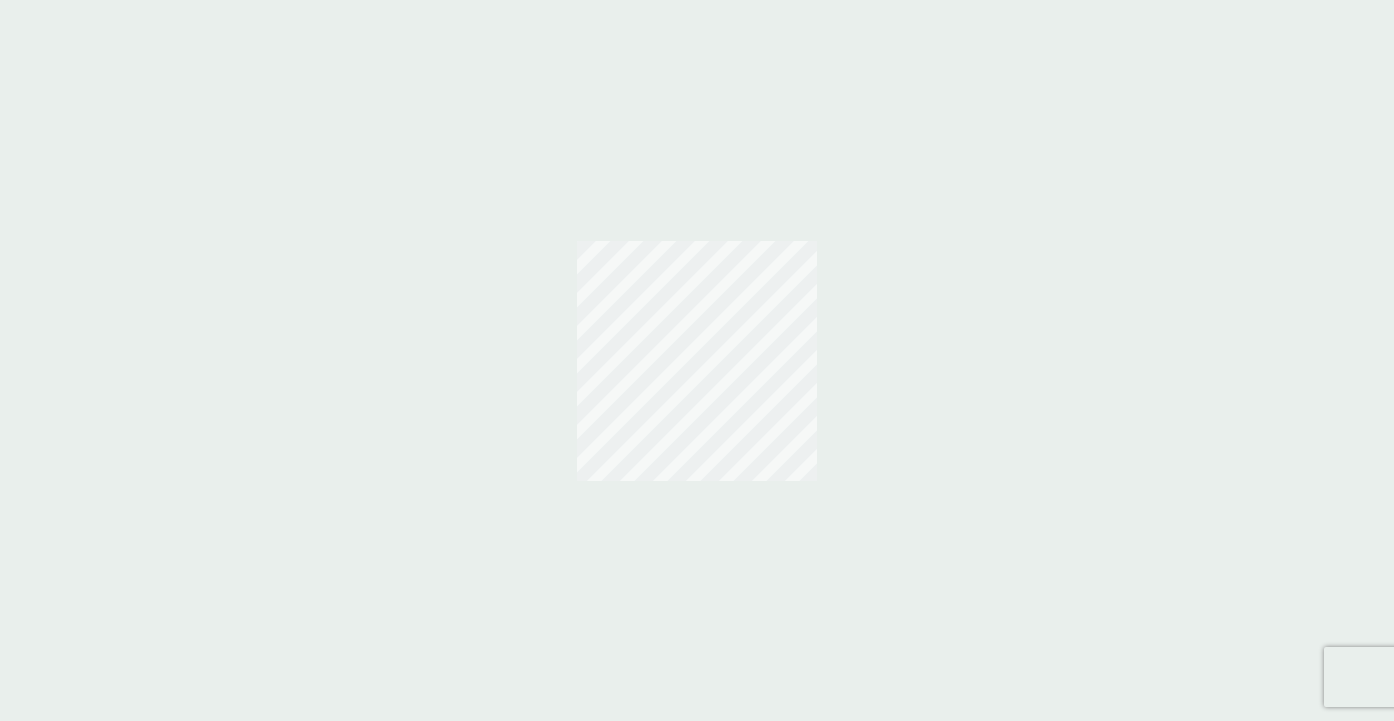 scroll, scrollTop: 0, scrollLeft: 0, axis: both 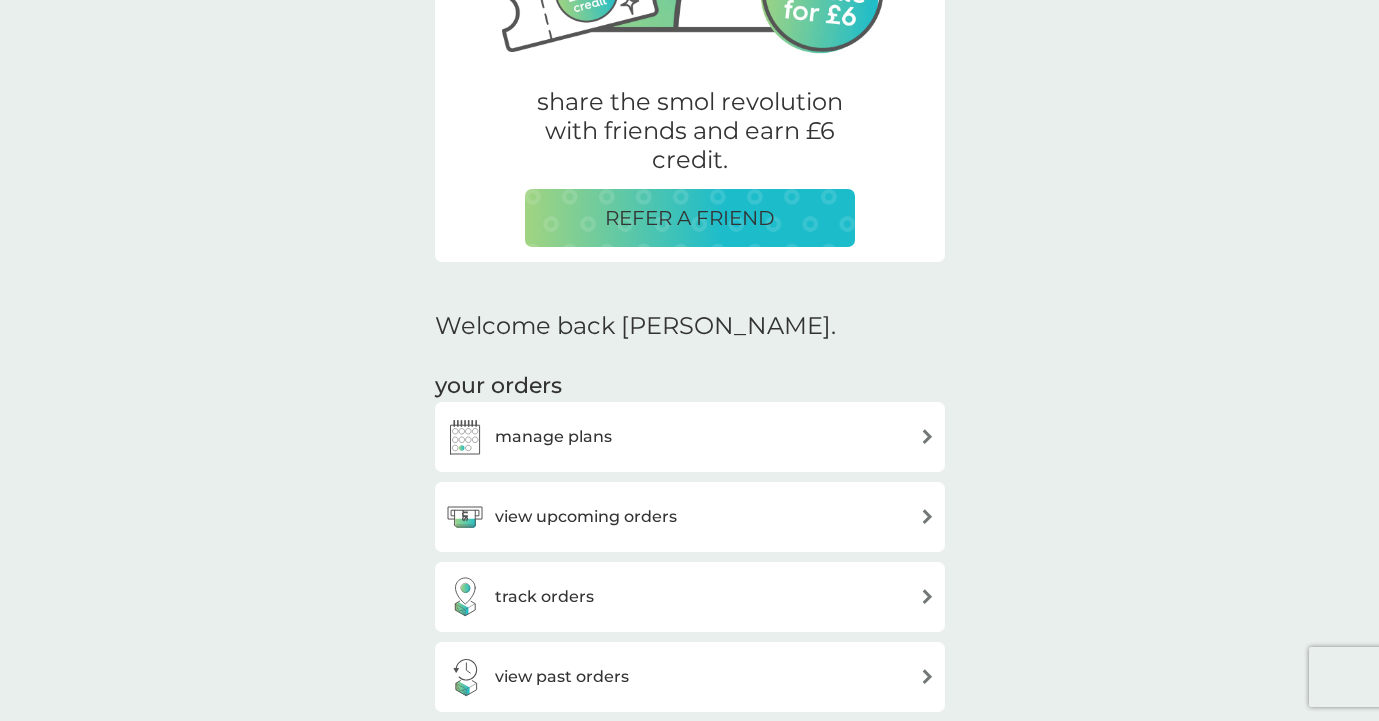 click on "view upcoming orders" at bounding box center [690, 517] 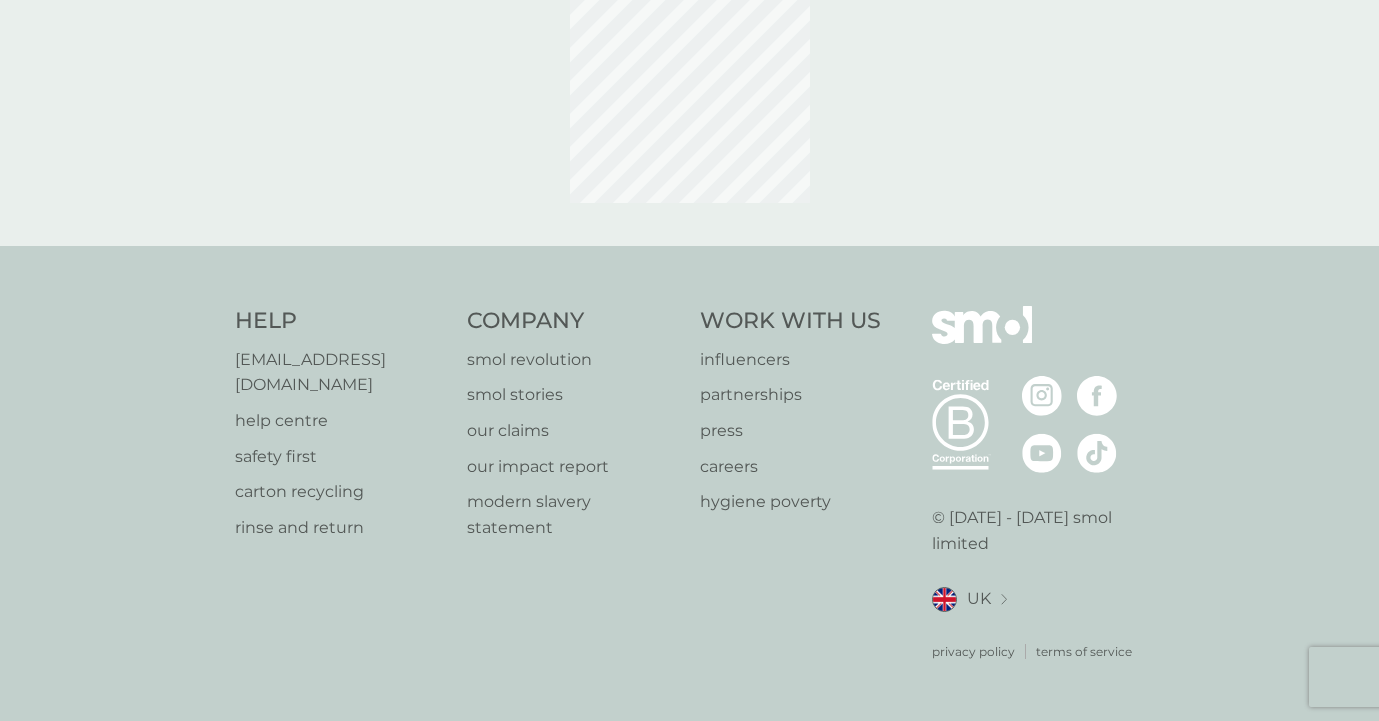scroll, scrollTop: 0, scrollLeft: 0, axis: both 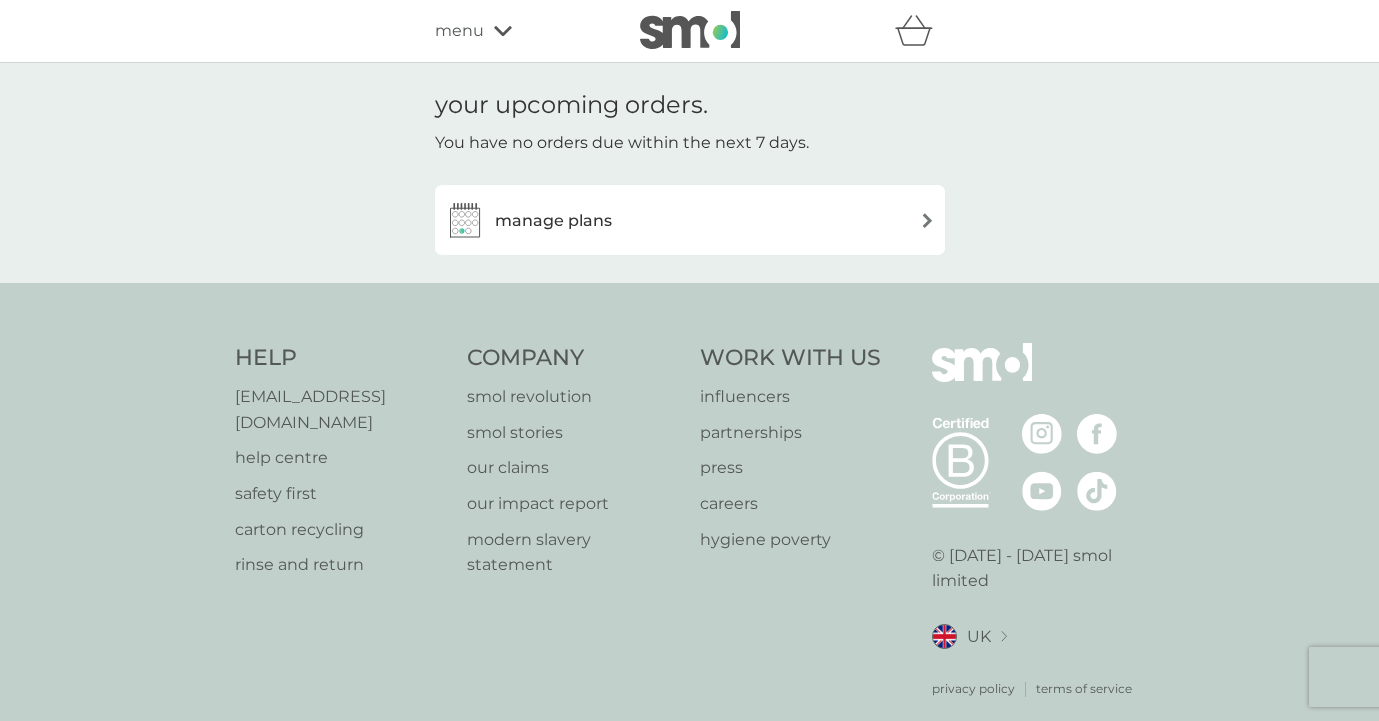 click on "manage plans" at bounding box center (690, 220) 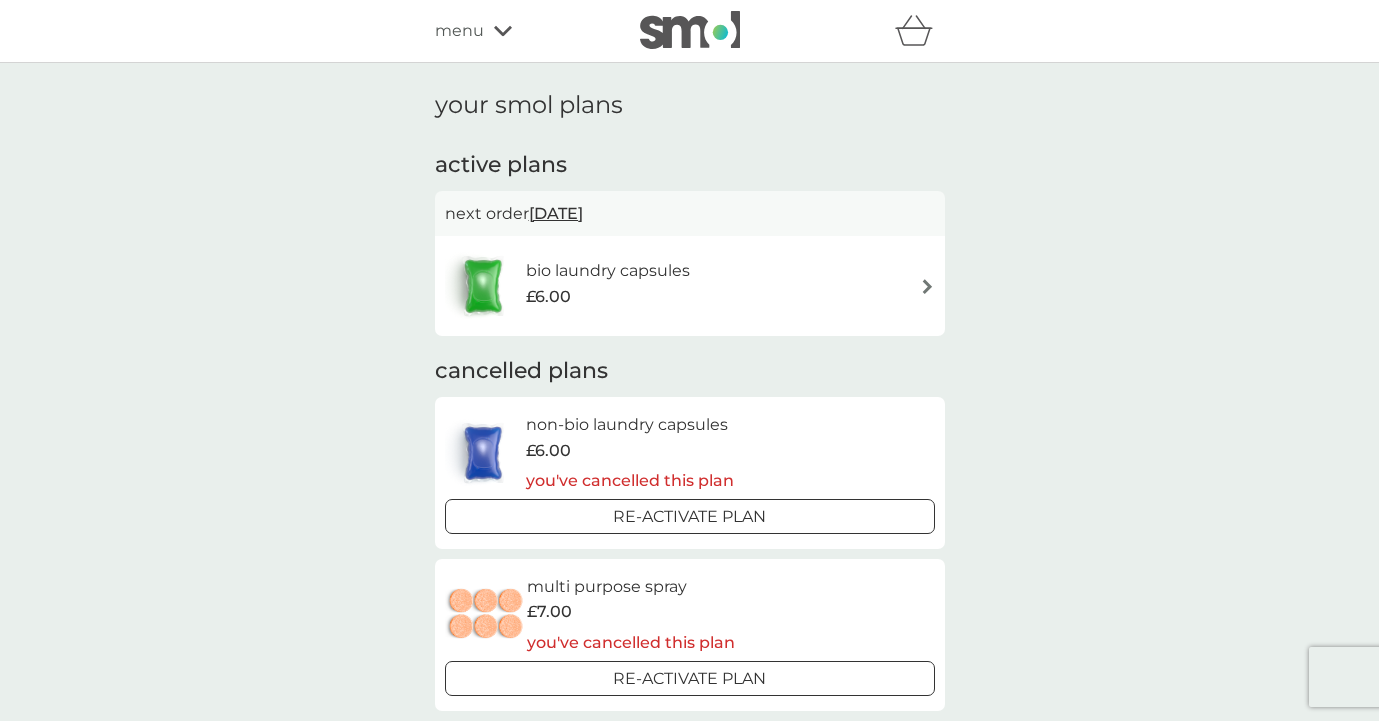 scroll, scrollTop: 0, scrollLeft: 0, axis: both 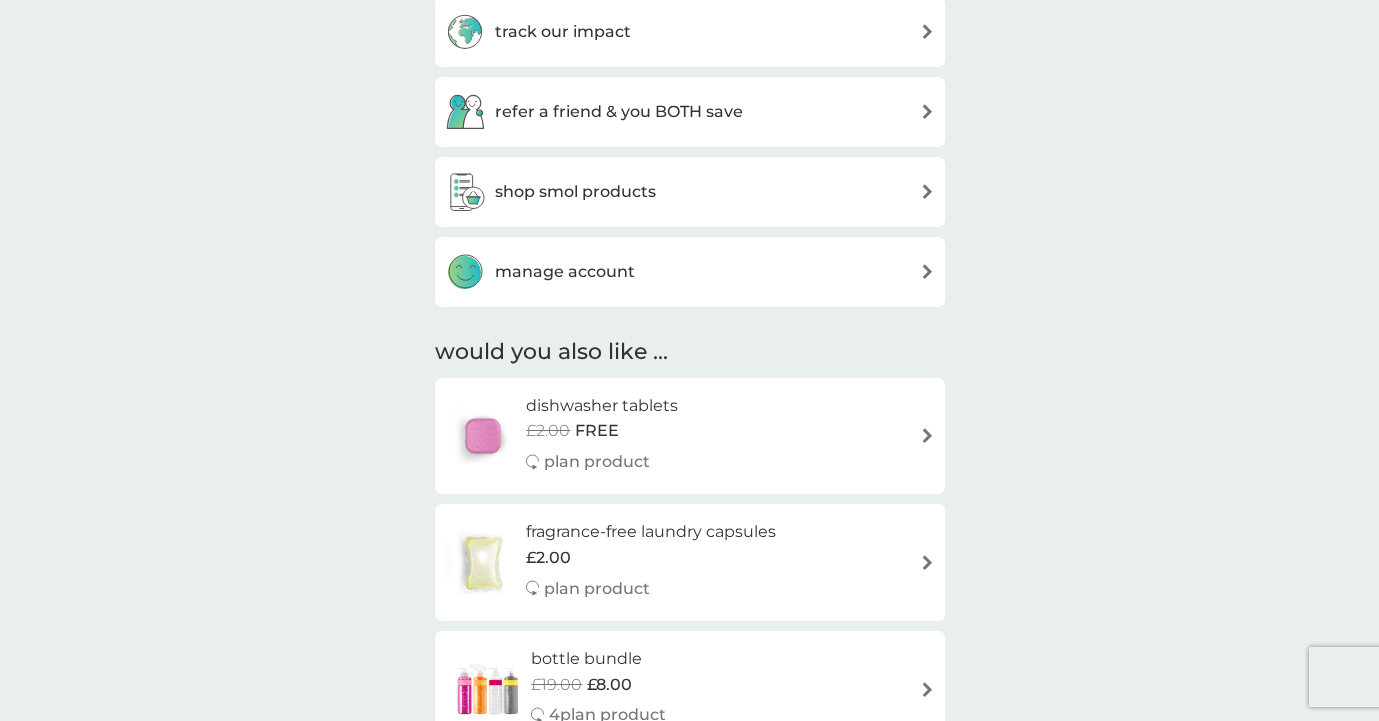 click on "manage account" at bounding box center [690, 272] 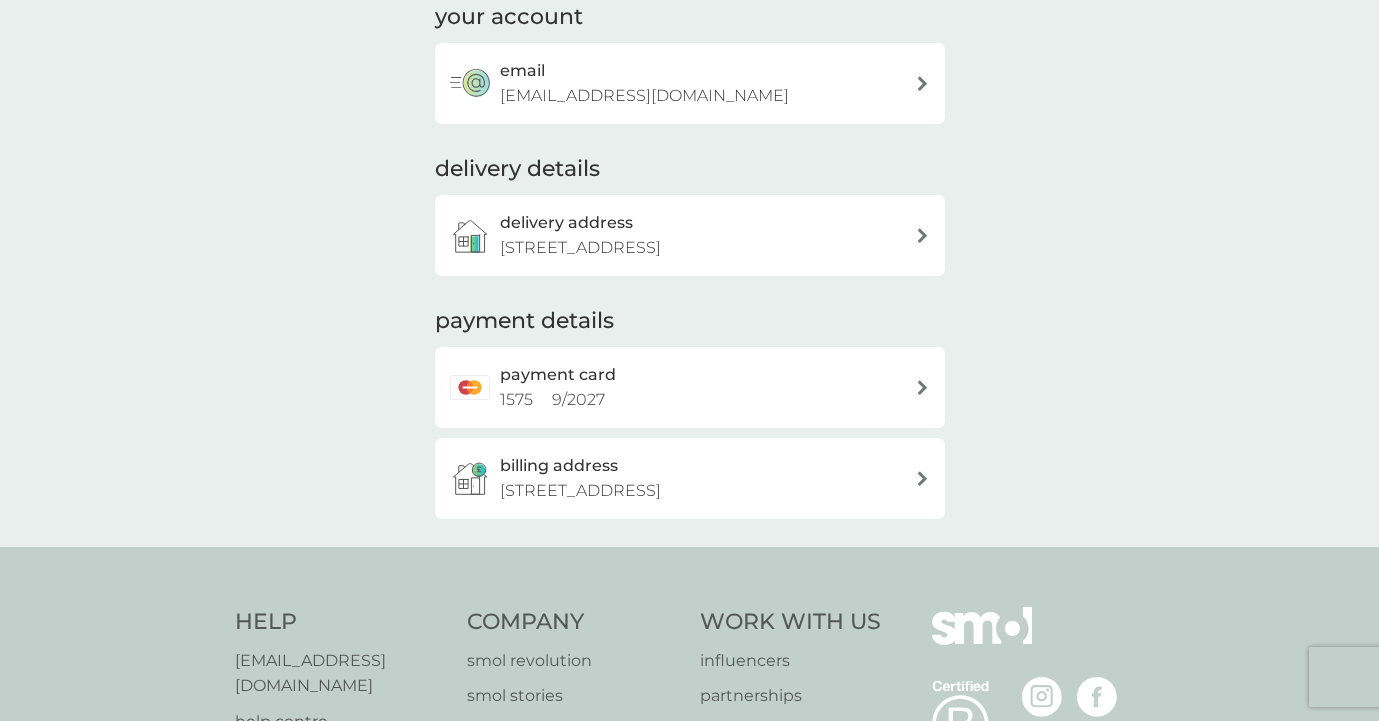 scroll, scrollTop: 151, scrollLeft: 0, axis: vertical 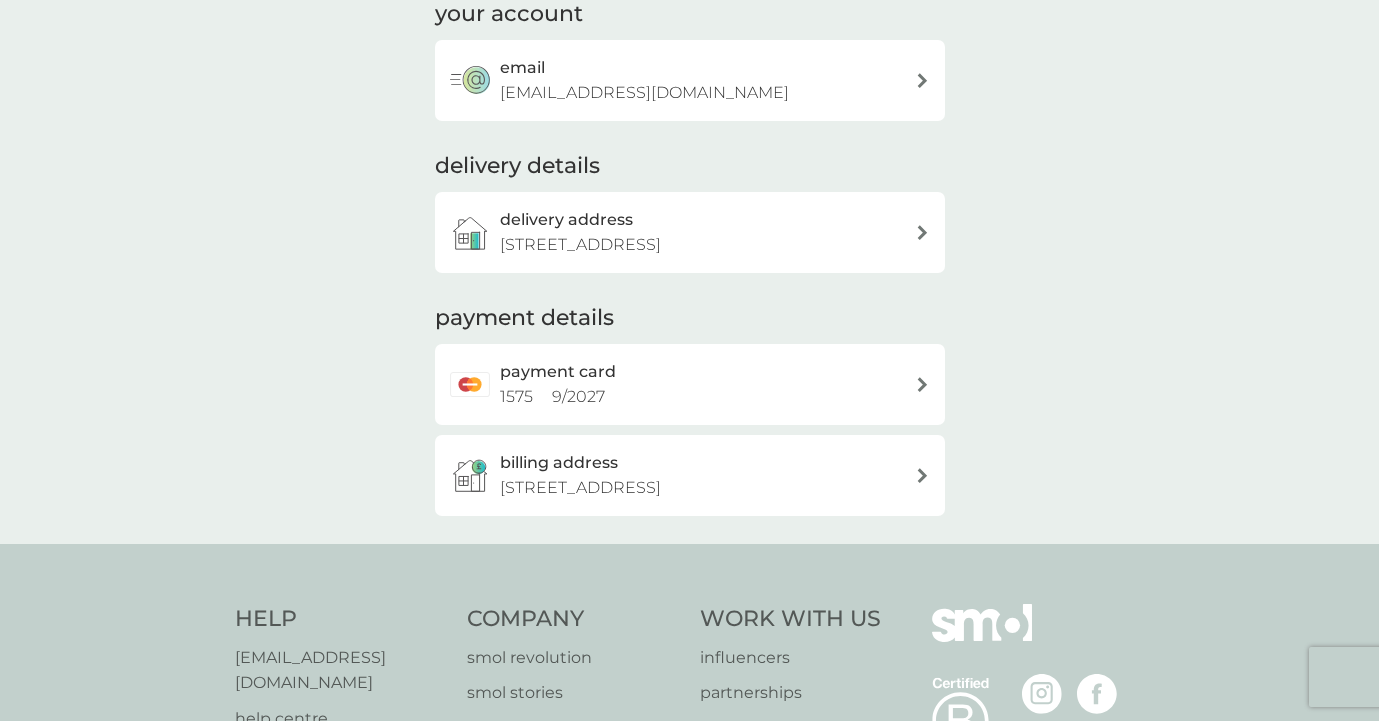 click on "Flat 6, Faraday Mansions, Queen's Club Gardens, London, W14 9RH" at bounding box center [580, 245] 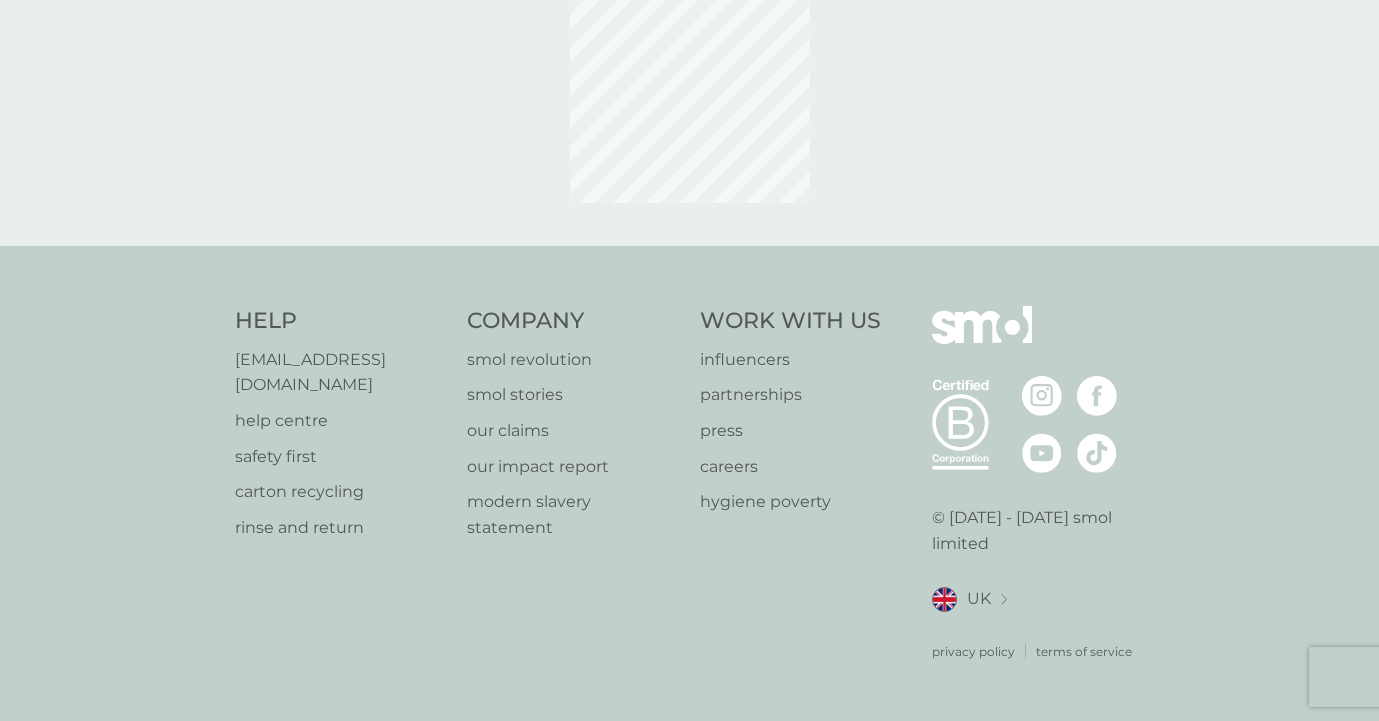 scroll, scrollTop: 0, scrollLeft: 0, axis: both 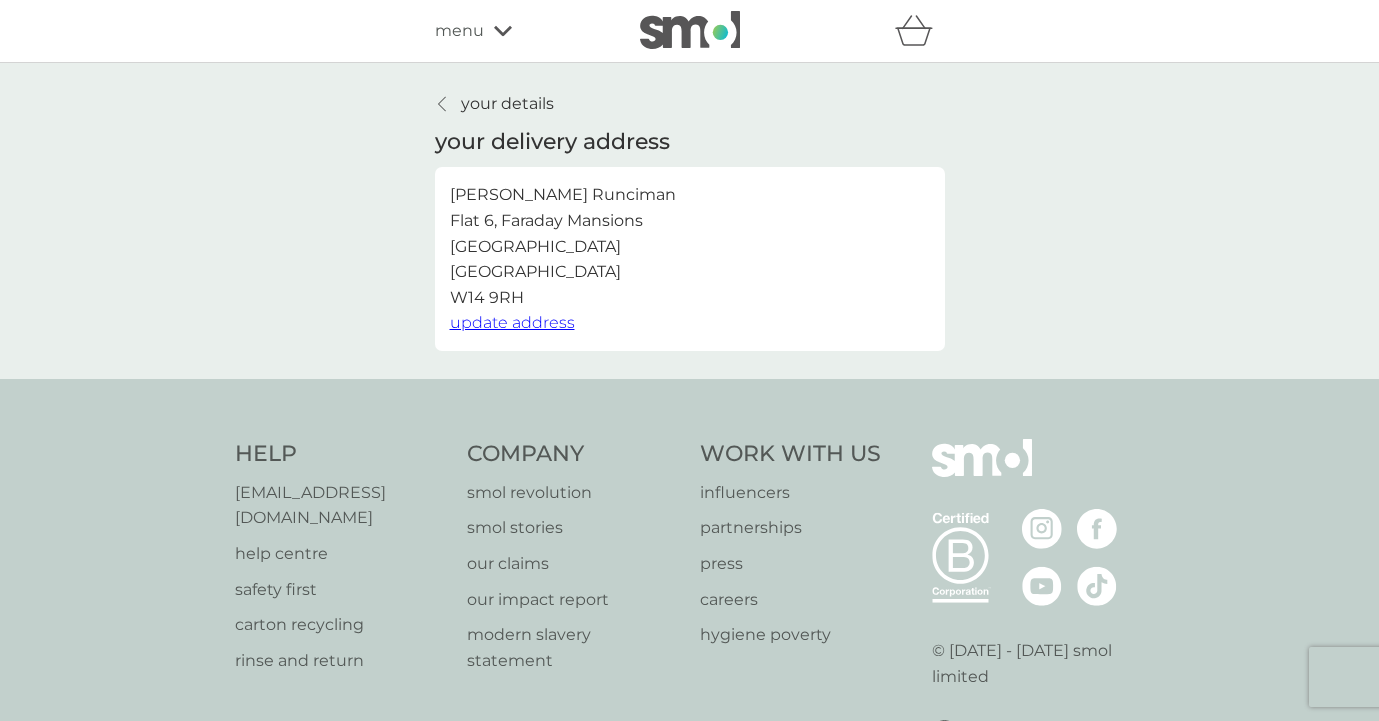 click on "update address" at bounding box center [512, 322] 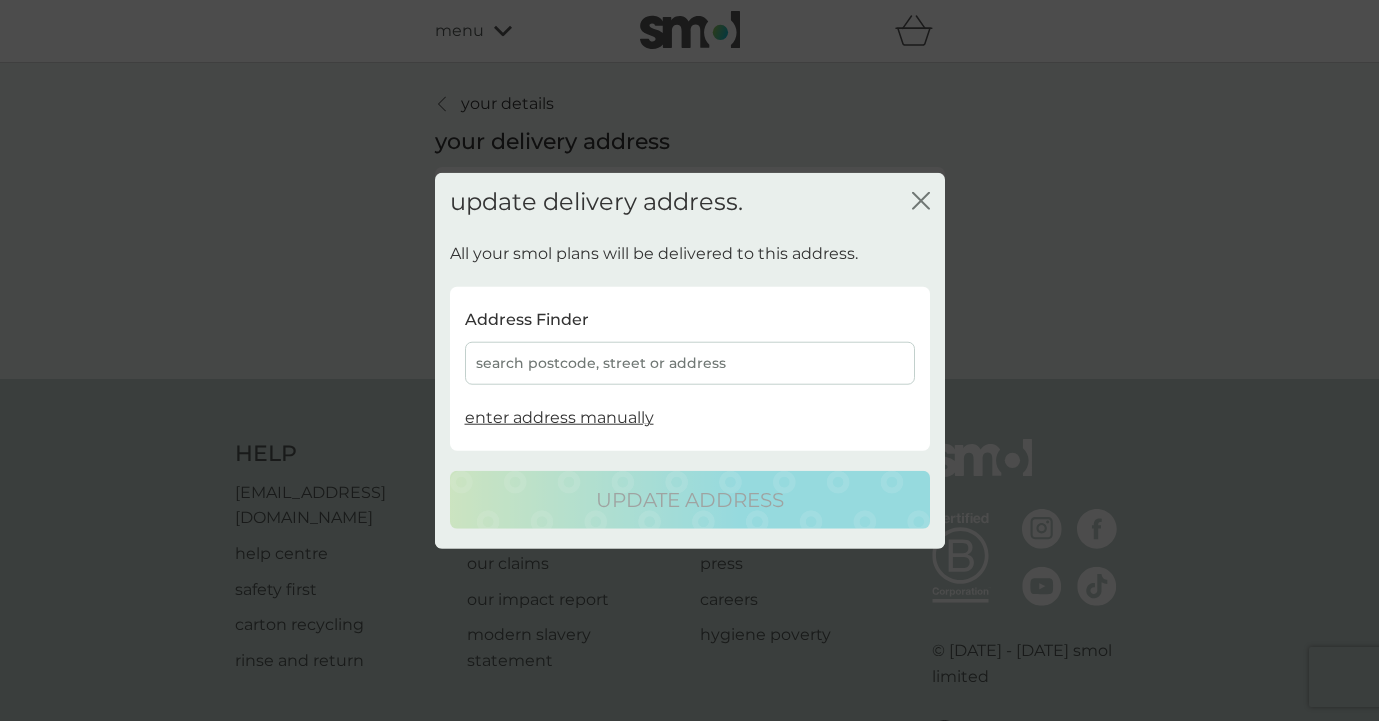 click on "search postcode, street or address" at bounding box center (690, 363) 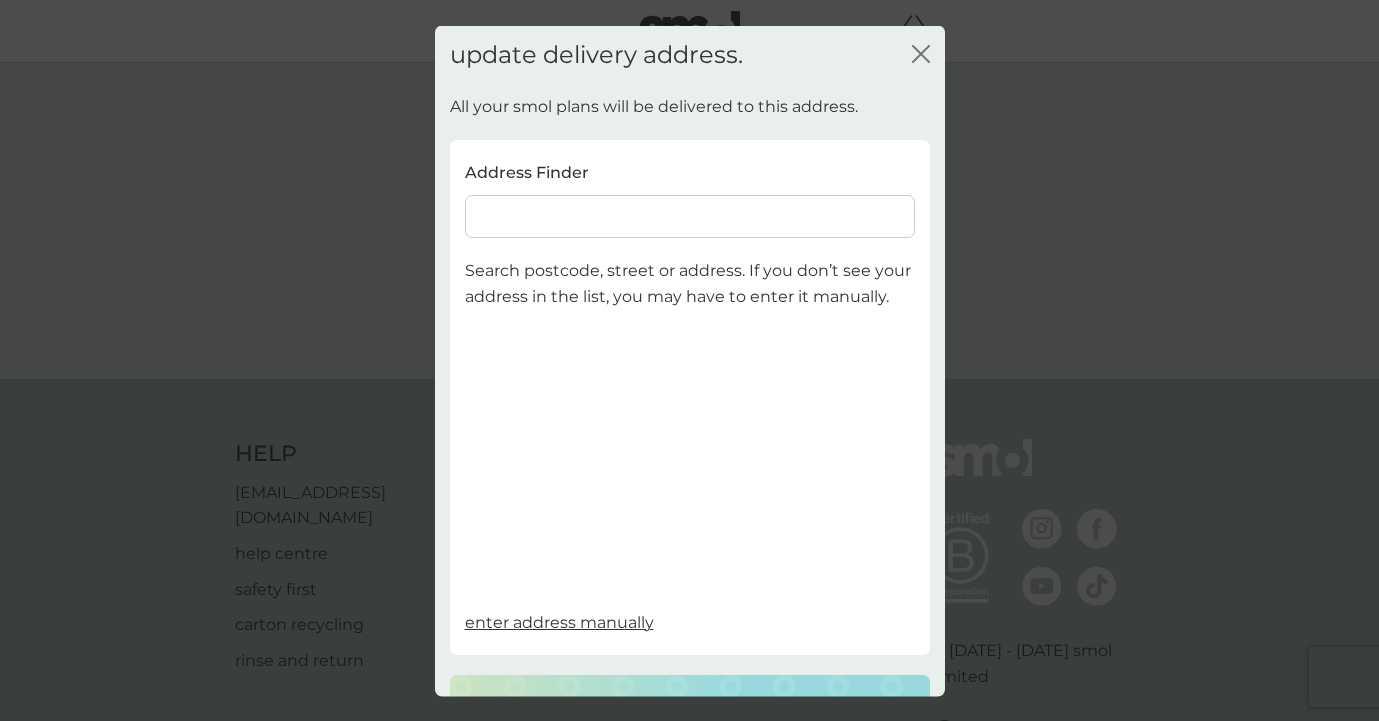 click at bounding box center (690, 216) 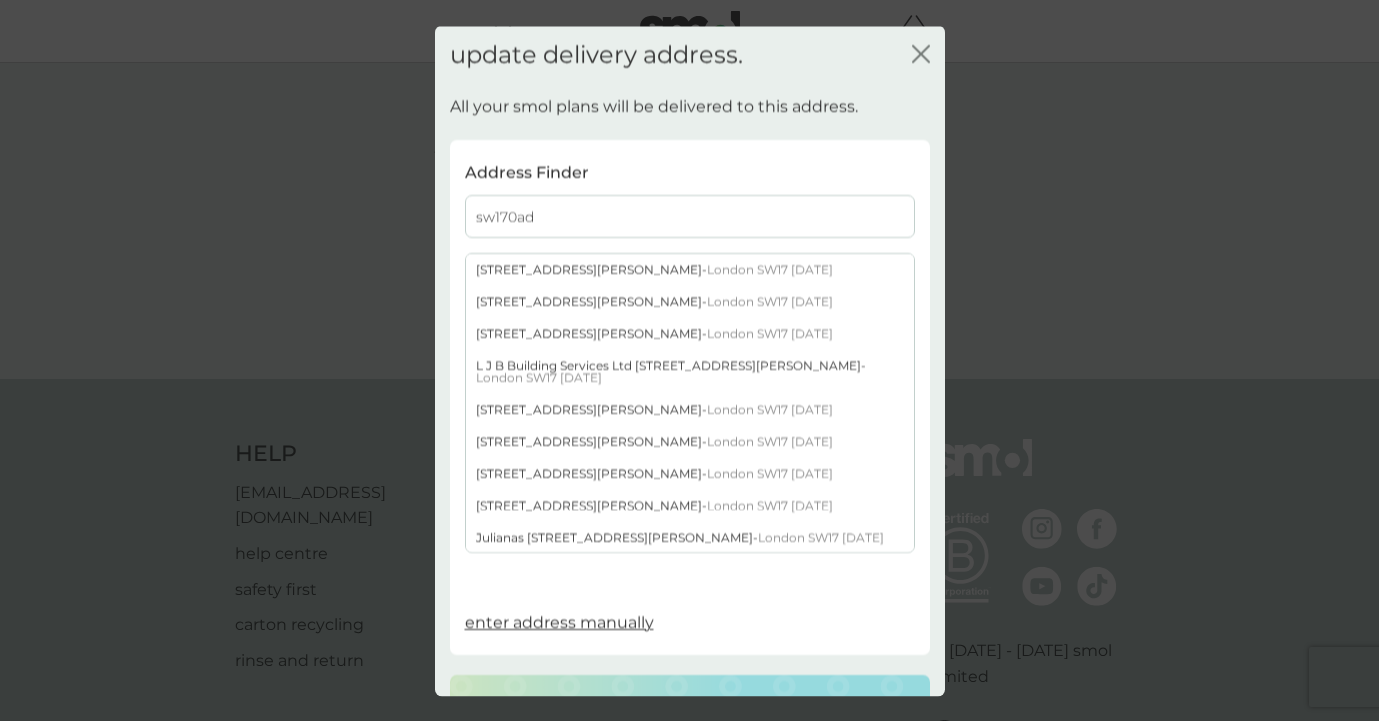 type on "sw170ad" 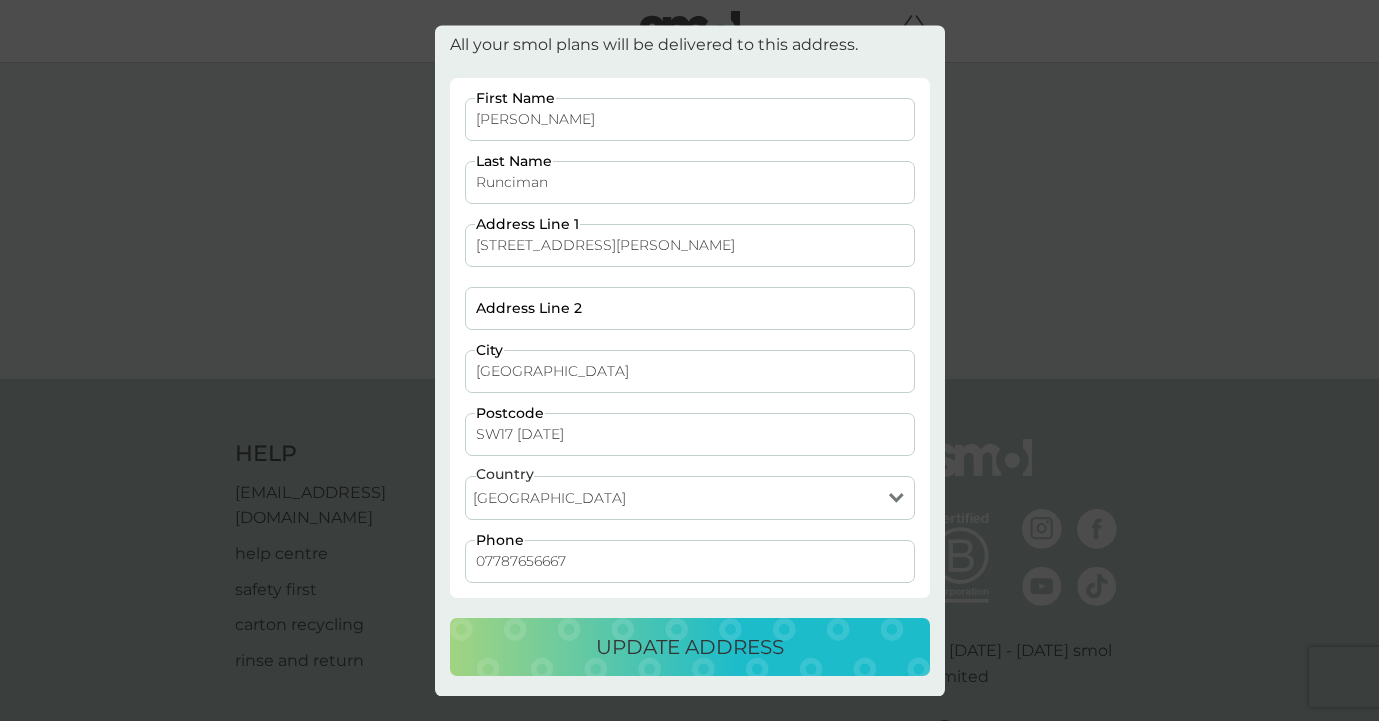 scroll, scrollTop: 60, scrollLeft: 0, axis: vertical 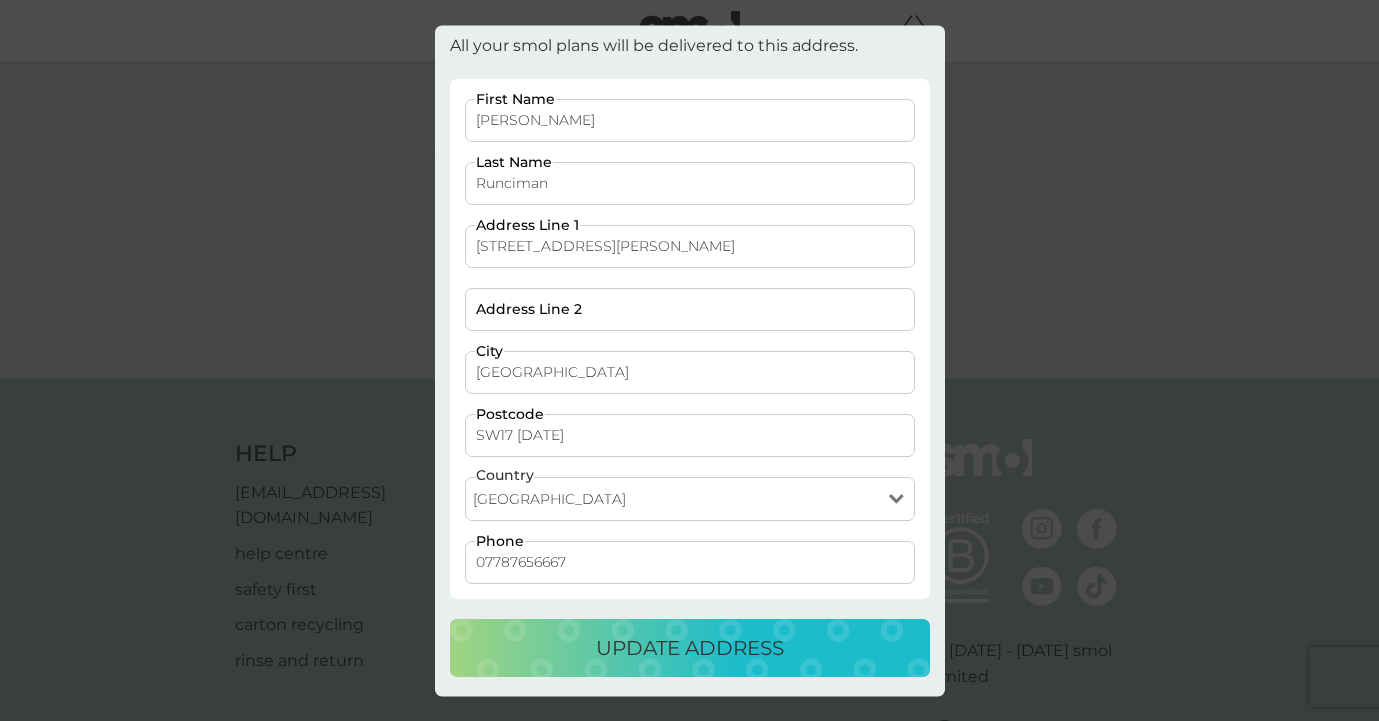 click on "update address" at bounding box center [690, 648] 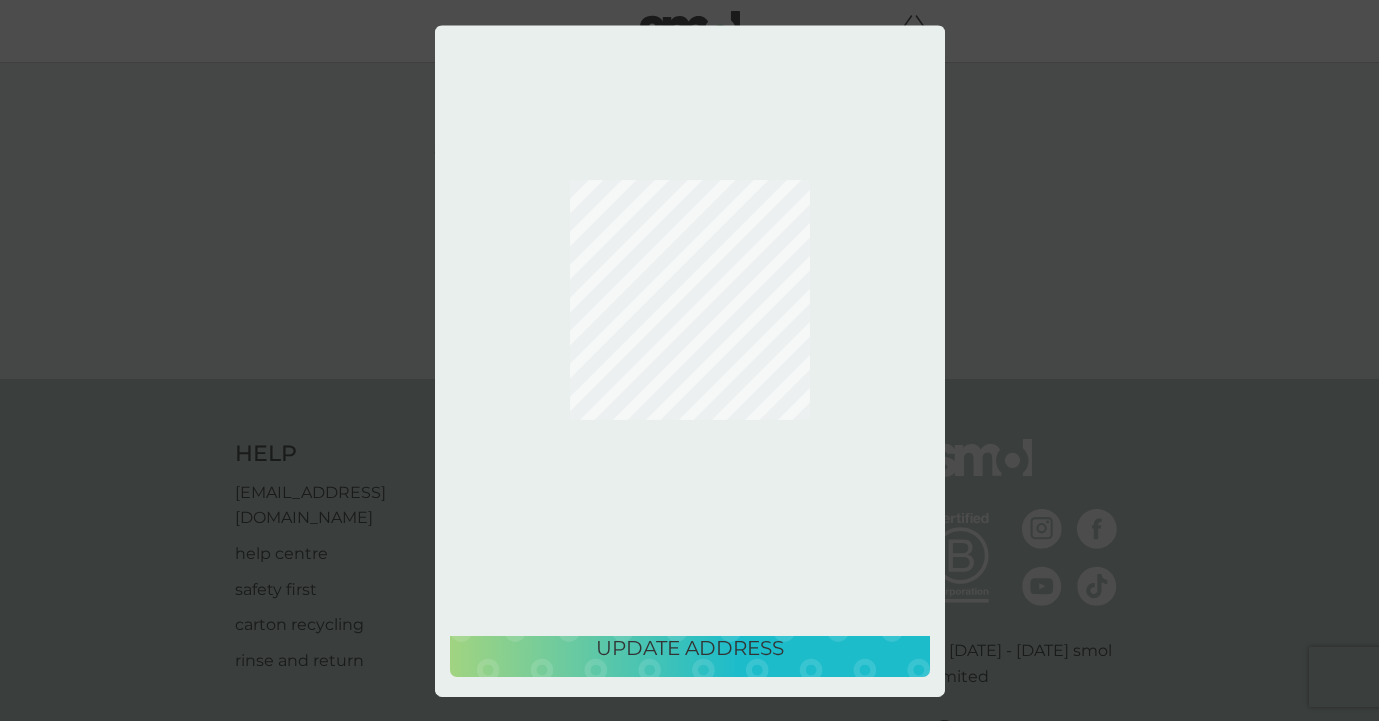 scroll, scrollTop: 0, scrollLeft: 0, axis: both 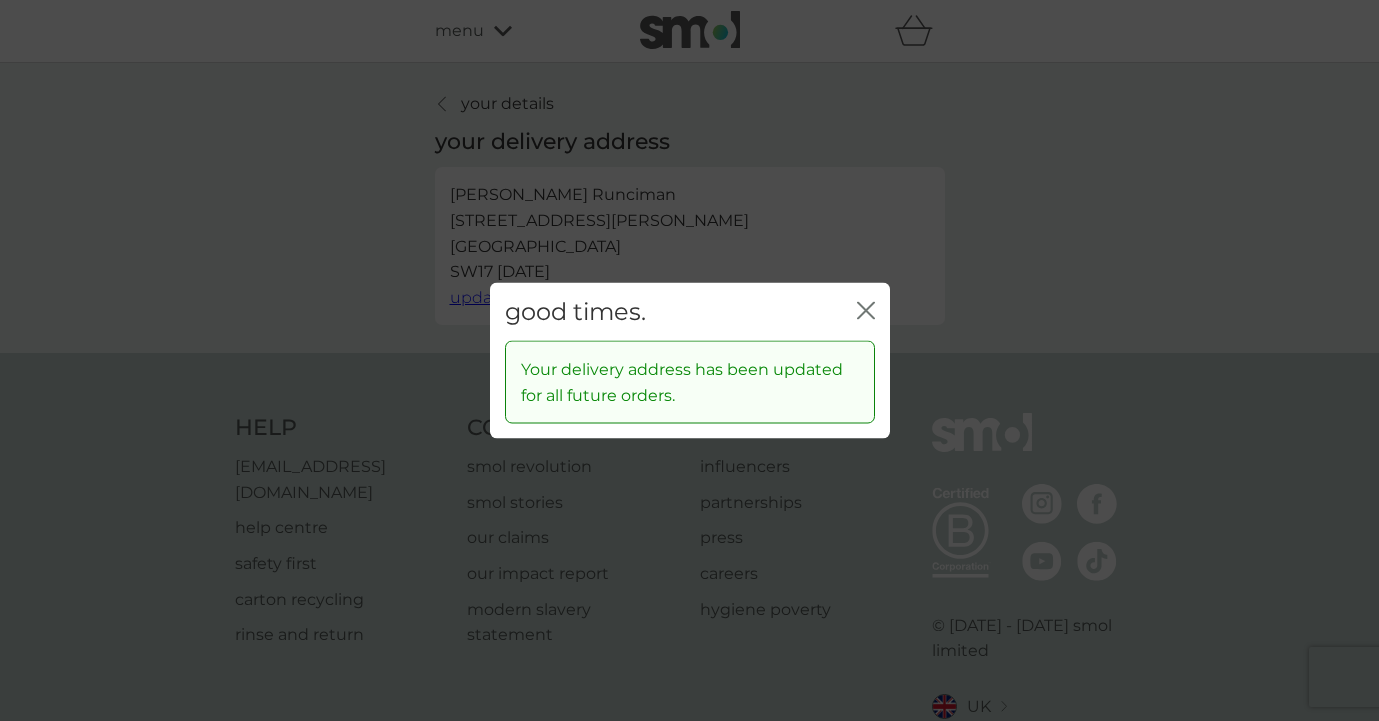 click on "close" 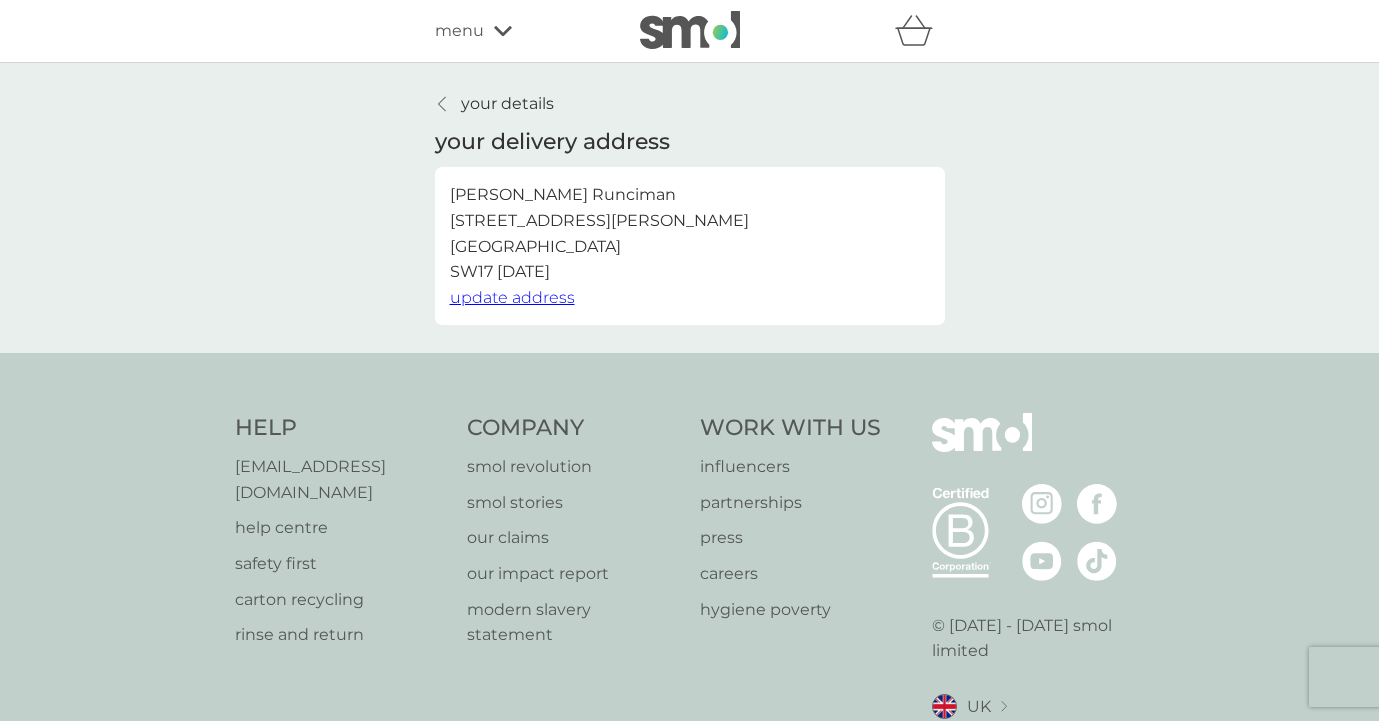 click at bounding box center [690, 30] 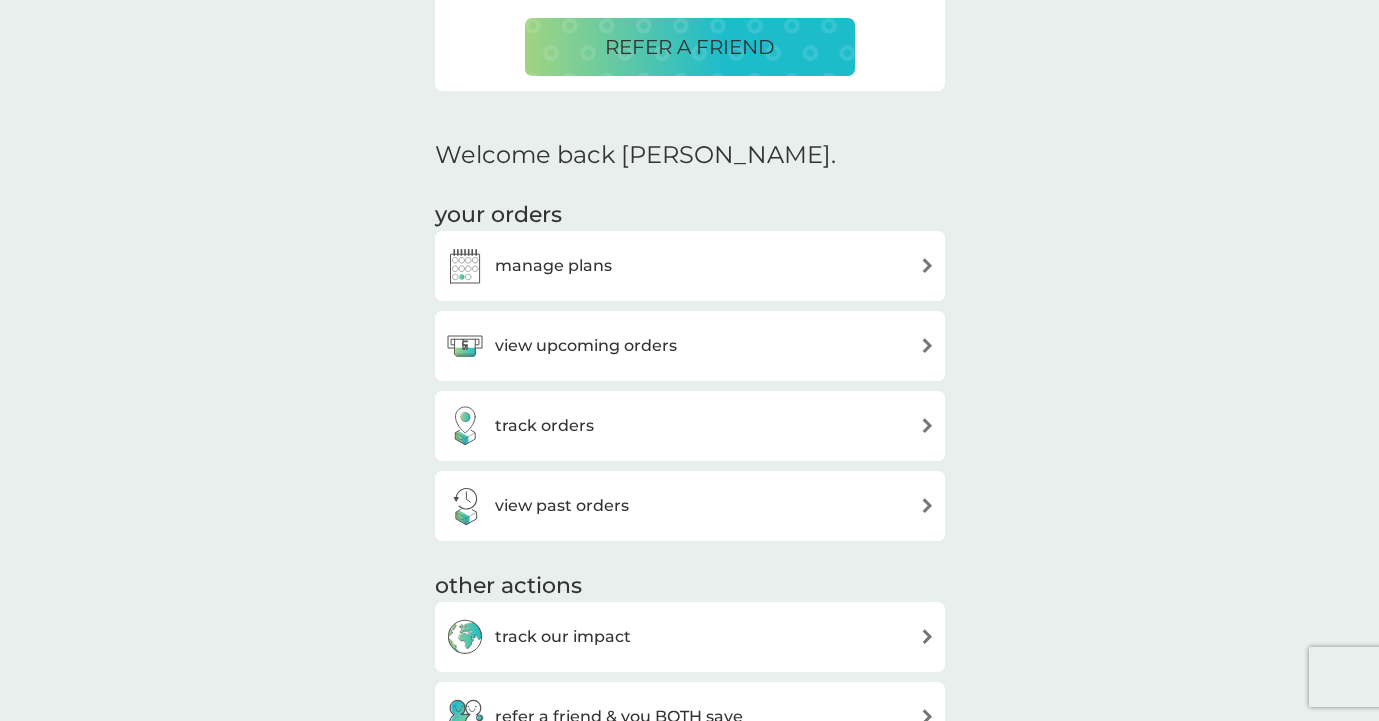 scroll, scrollTop: 497, scrollLeft: 0, axis: vertical 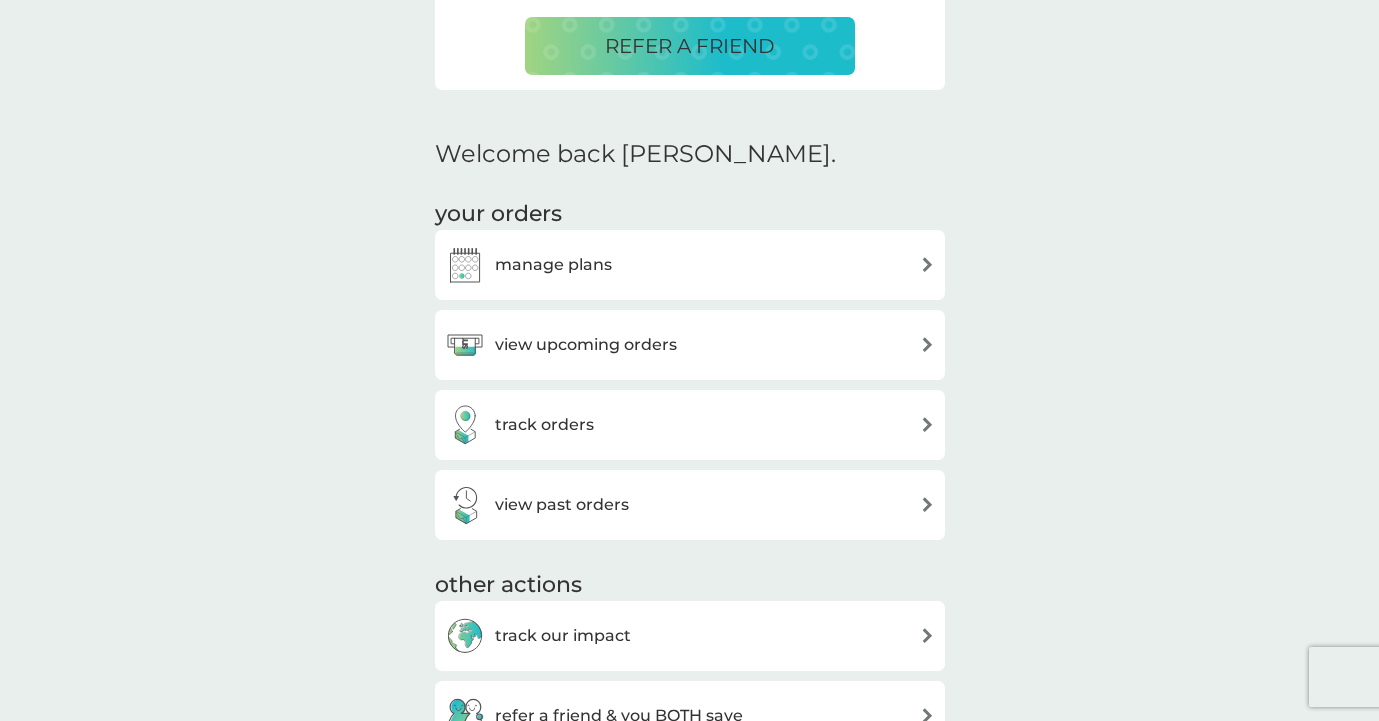 click on "manage plans view upcoming orders track orders view past orders" at bounding box center [690, 385] 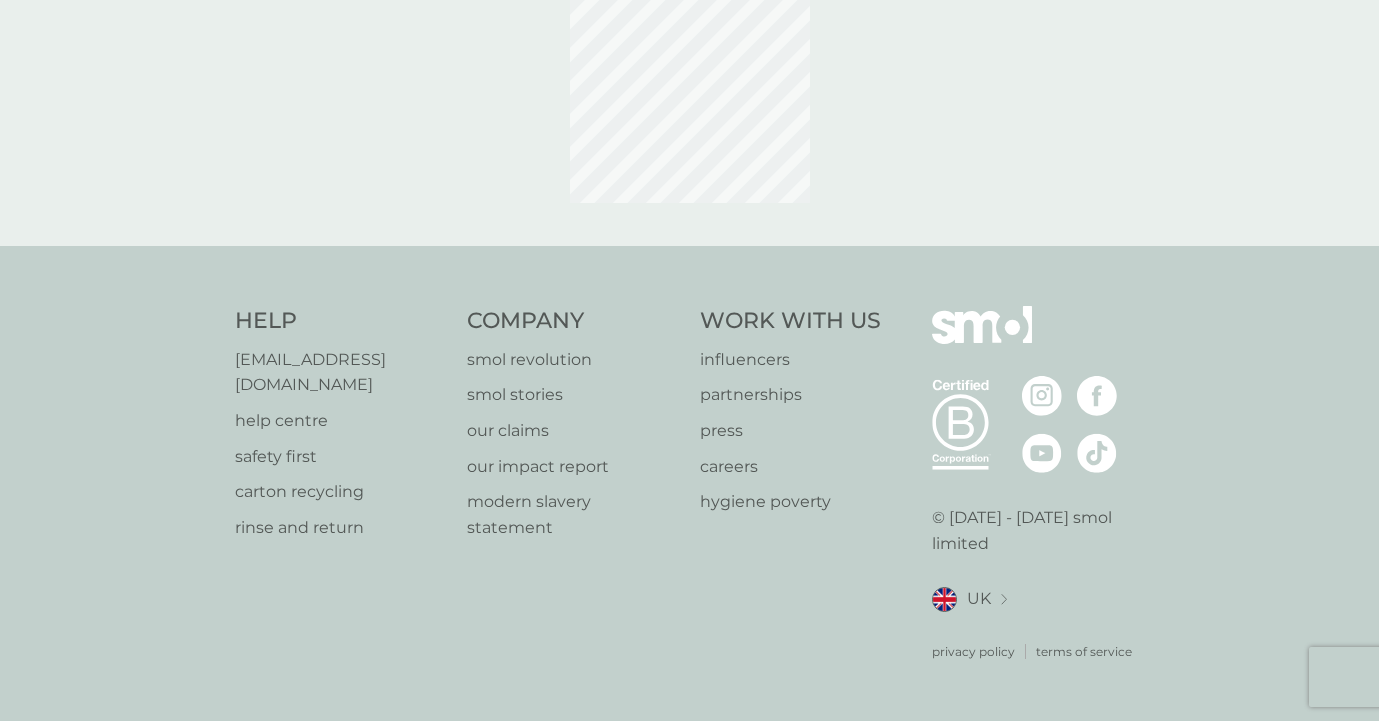 scroll, scrollTop: 0, scrollLeft: 0, axis: both 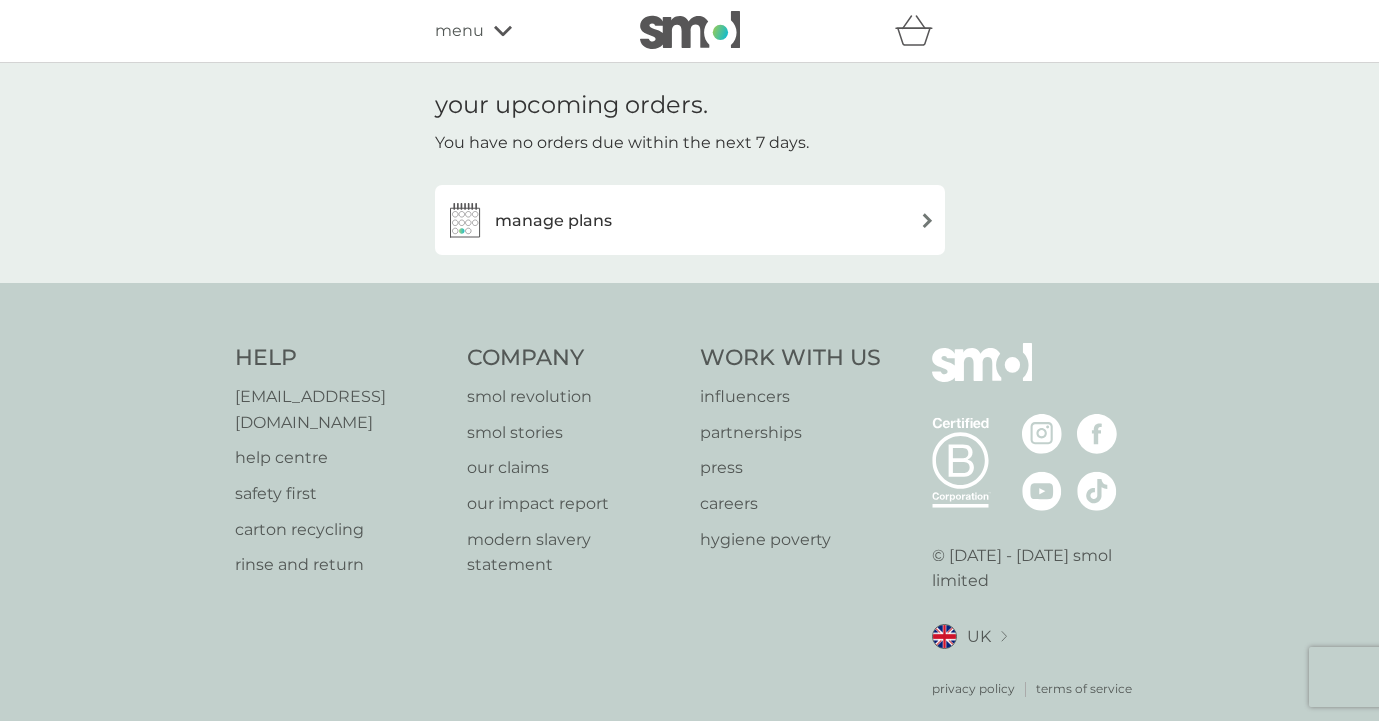 click on "manage plans" at bounding box center (690, 220) 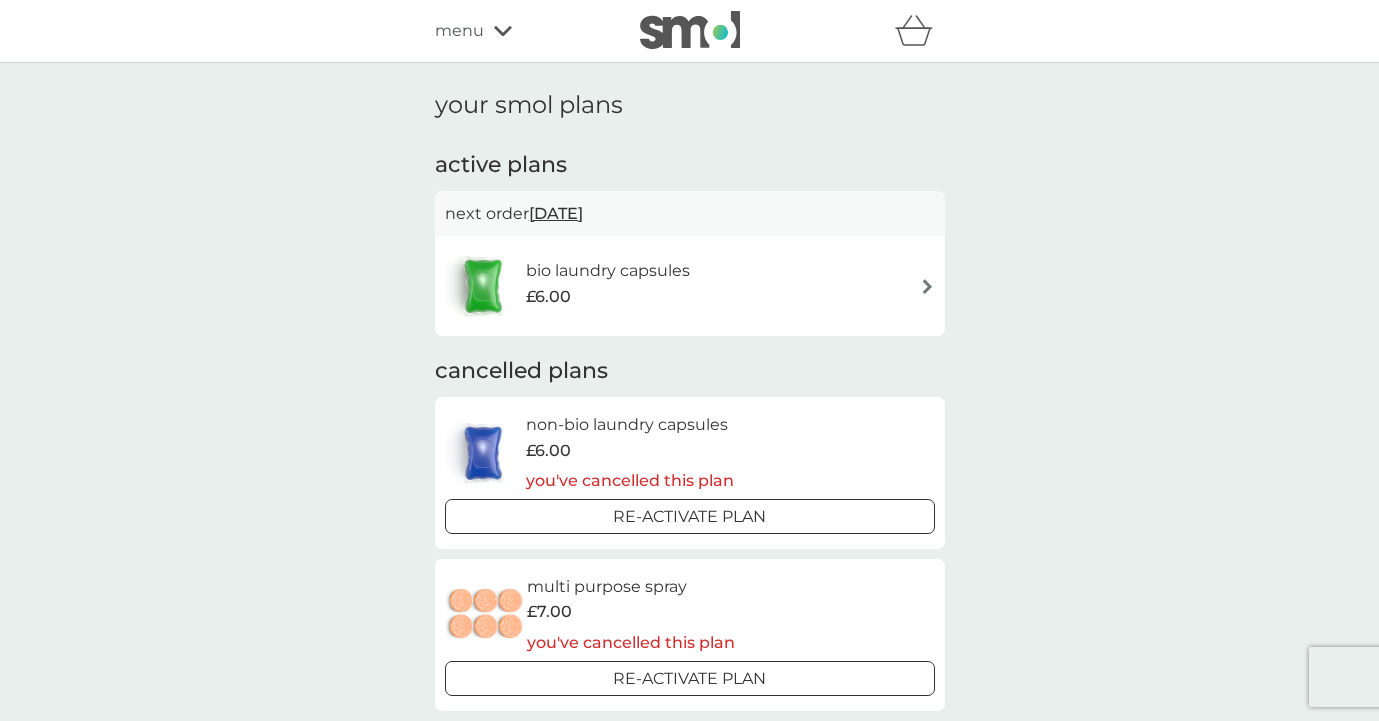 click on "bio laundry capsules £6.00" at bounding box center [618, 286] 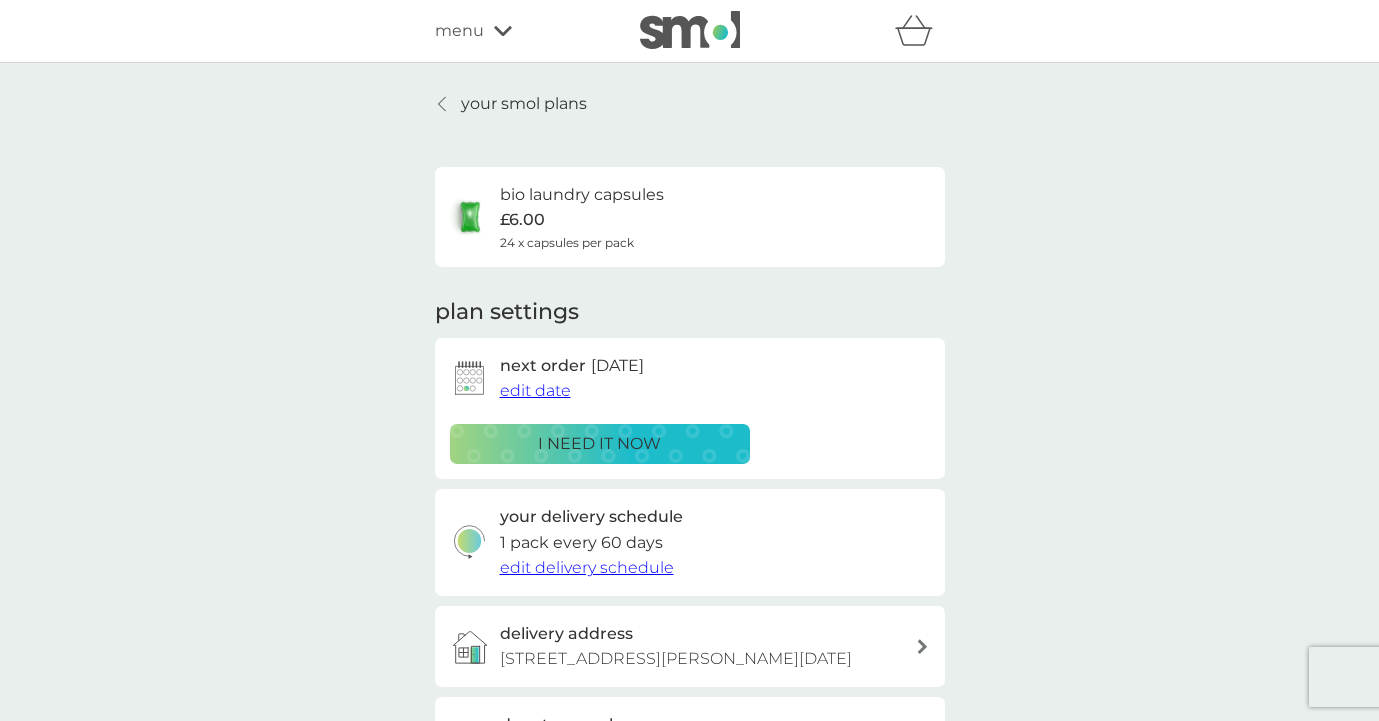 scroll, scrollTop: 0, scrollLeft: 0, axis: both 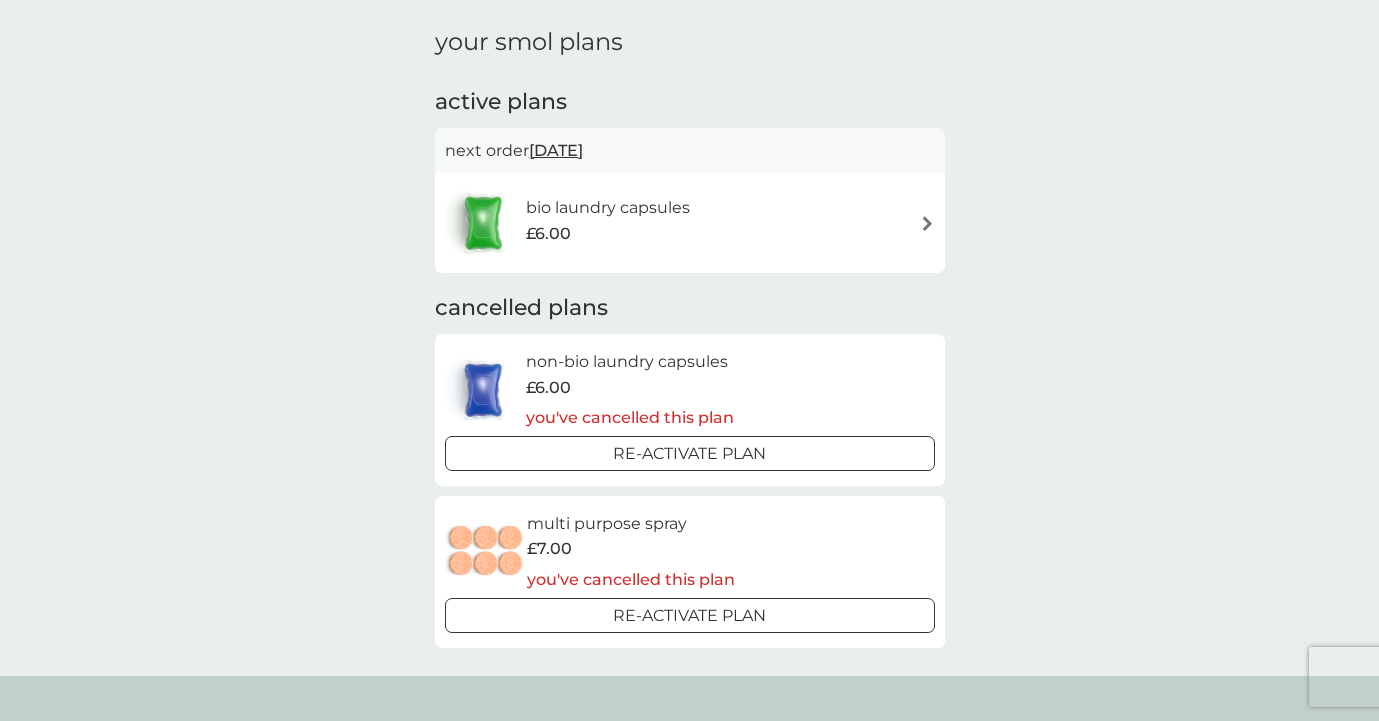click on "£7.00" at bounding box center (631, 549) 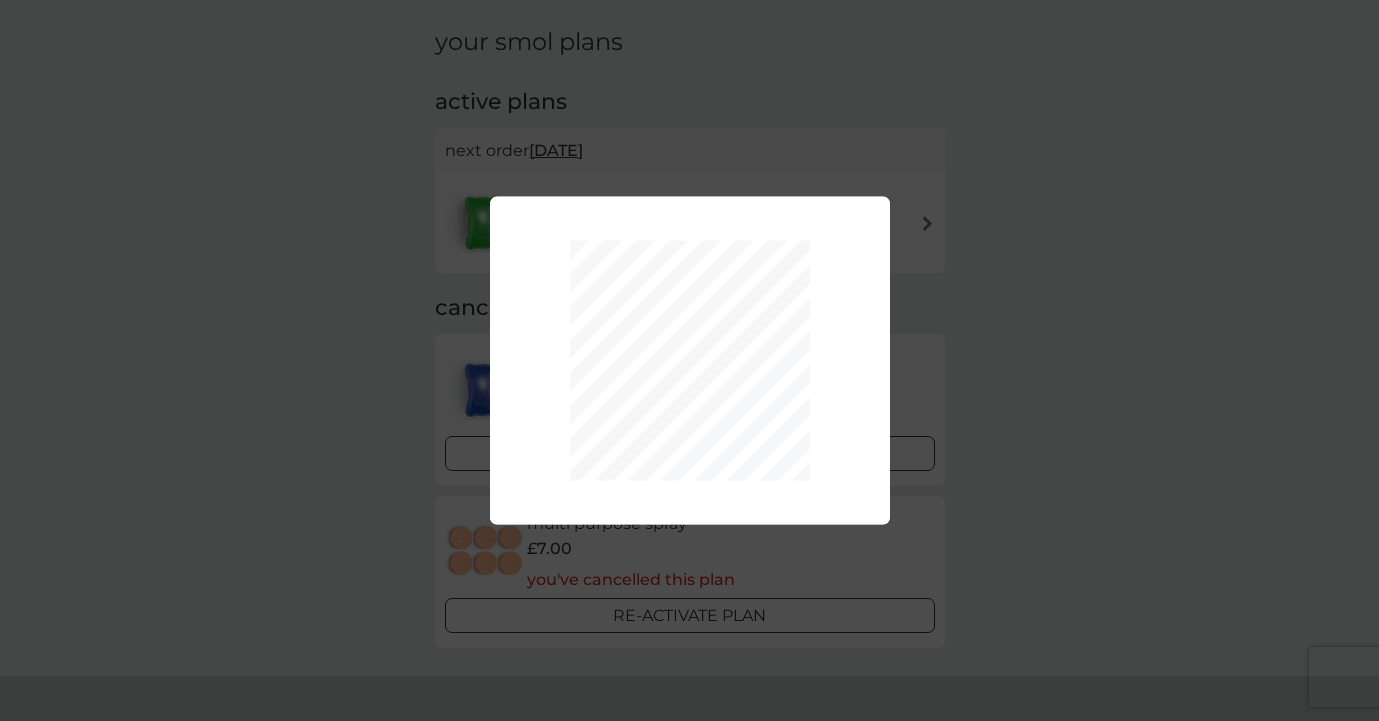 click on "Your plan has been re-activated." at bounding box center (689, 360) 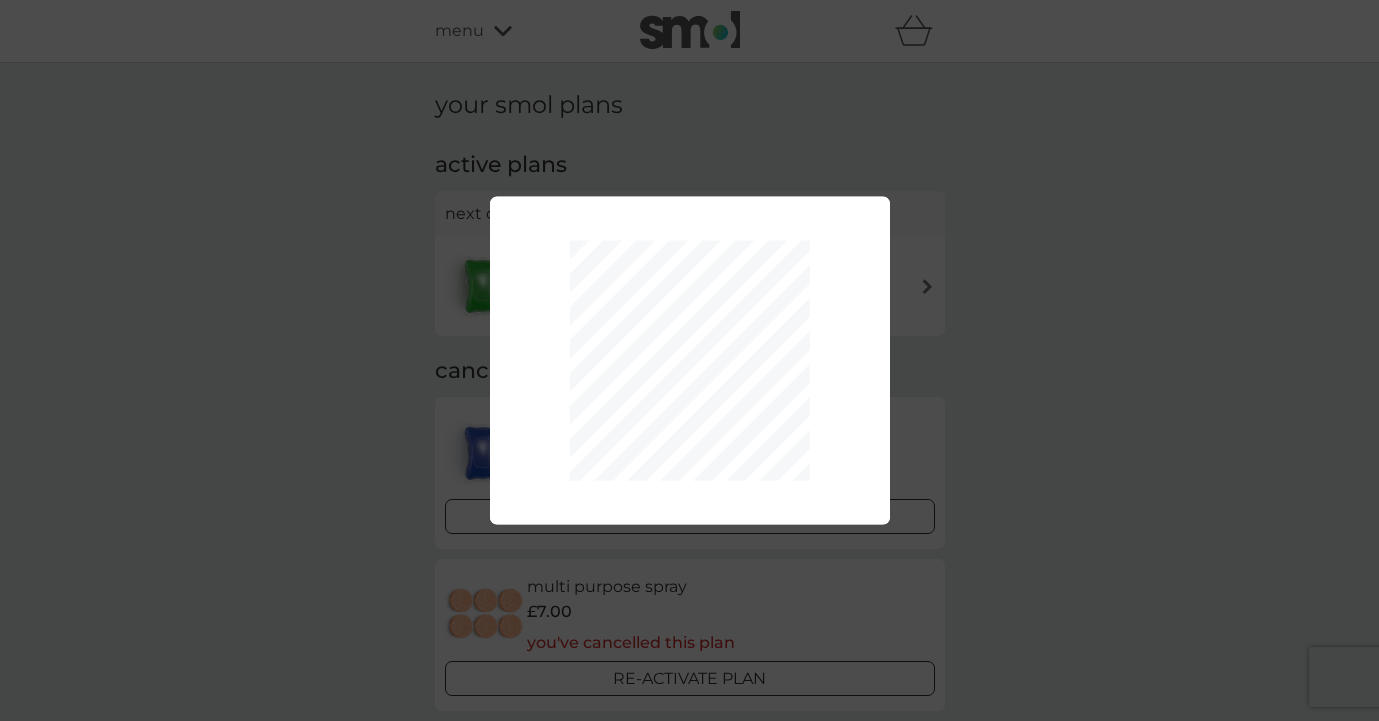 scroll, scrollTop: 0, scrollLeft: 0, axis: both 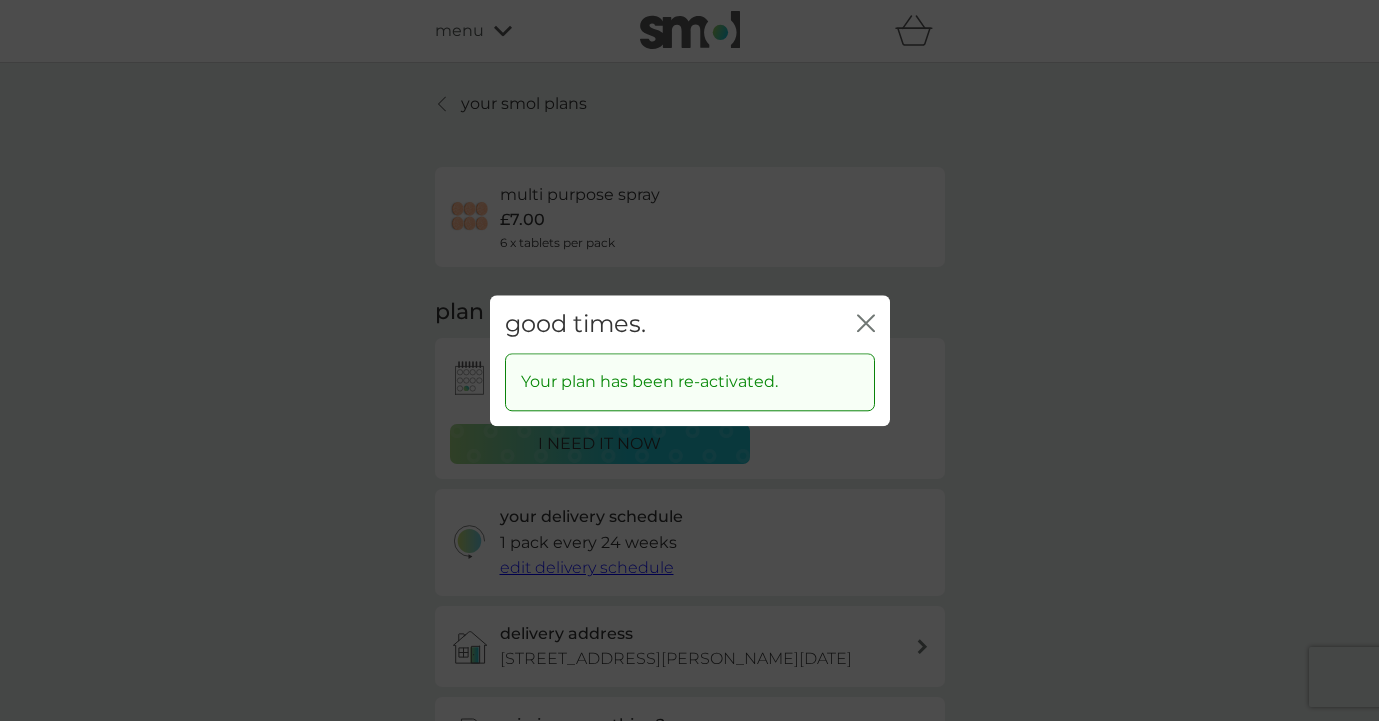 click on "close" 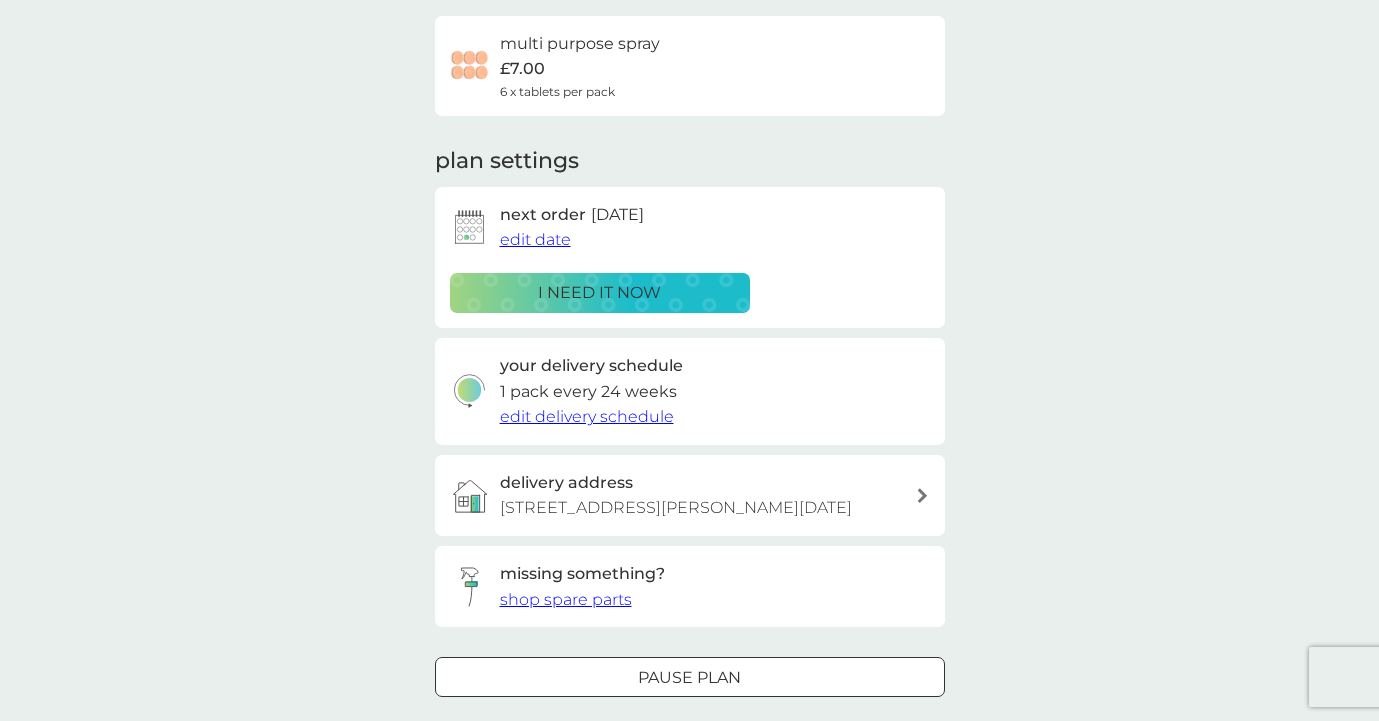 scroll, scrollTop: 269, scrollLeft: 0, axis: vertical 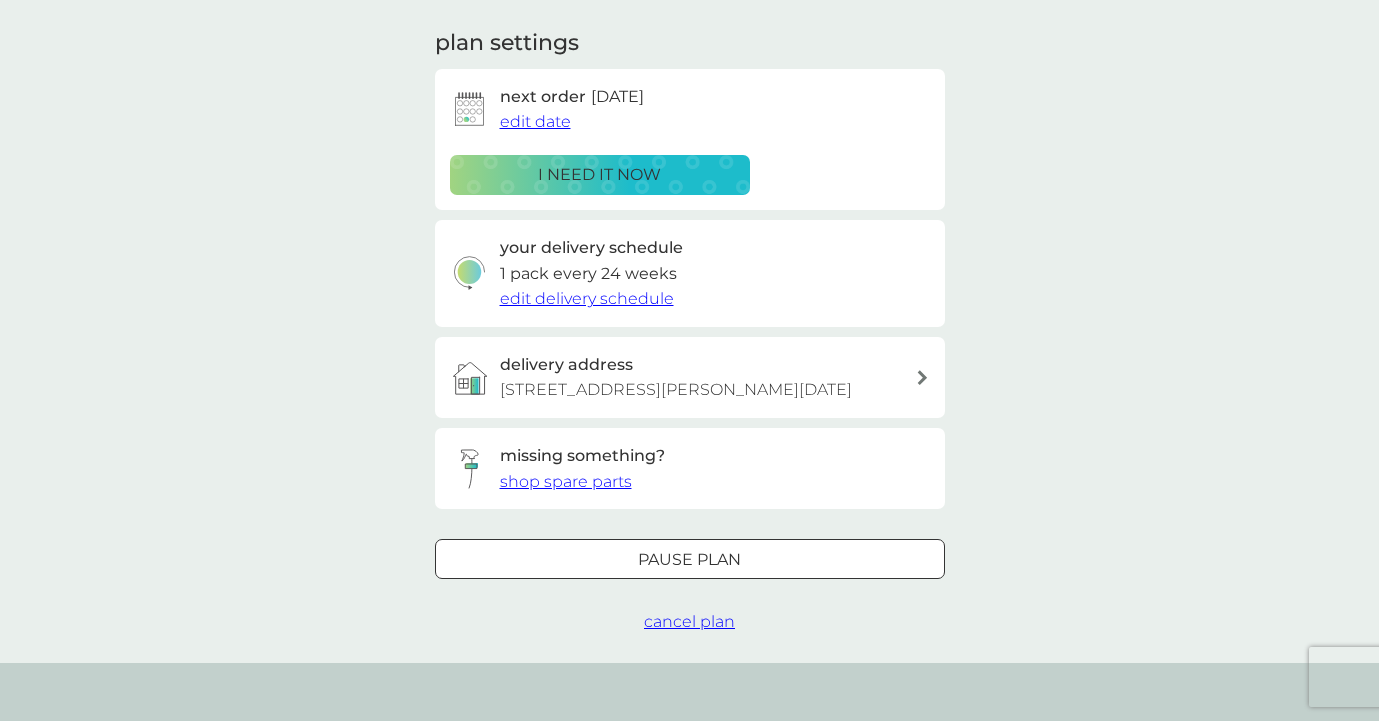 click on "Pause plan" at bounding box center (689, 560) 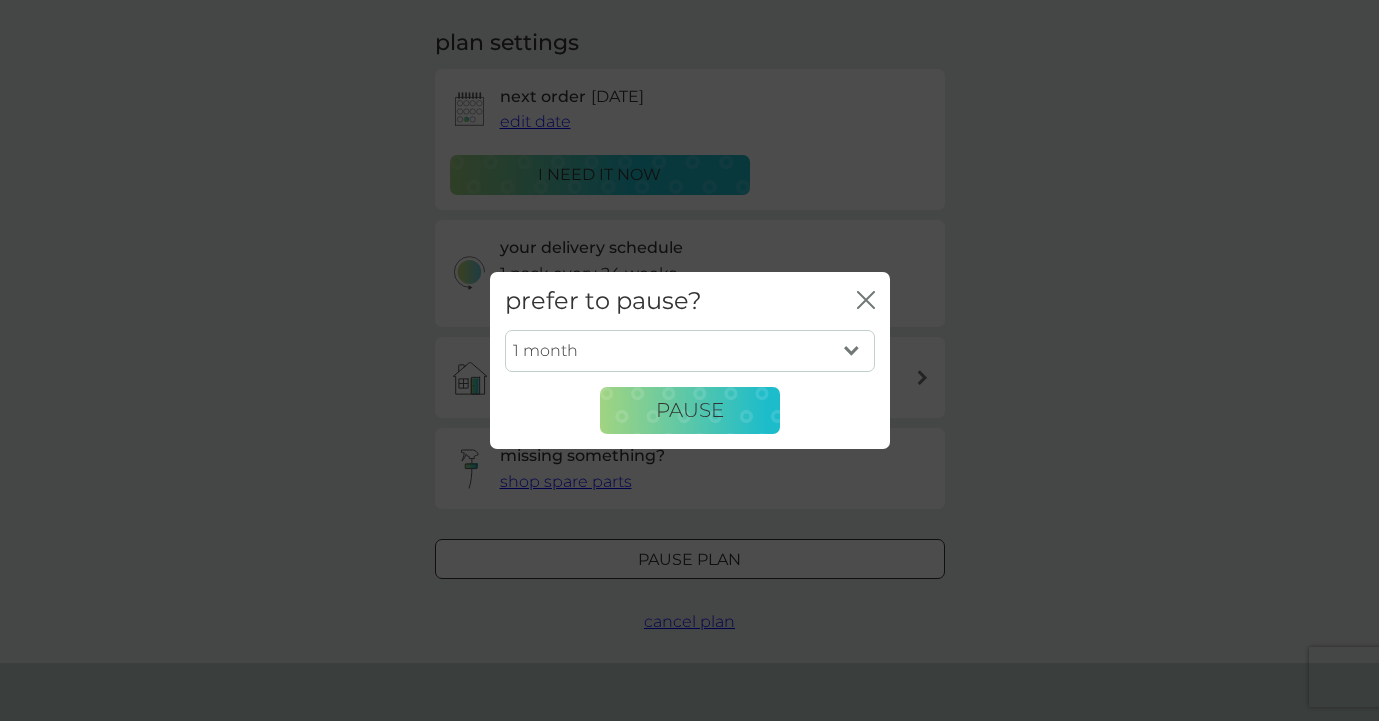 drag, startPoint x: 718, startPoint y: 414, endPoint x: 720, endPoint y: 317, distance: 97.020615 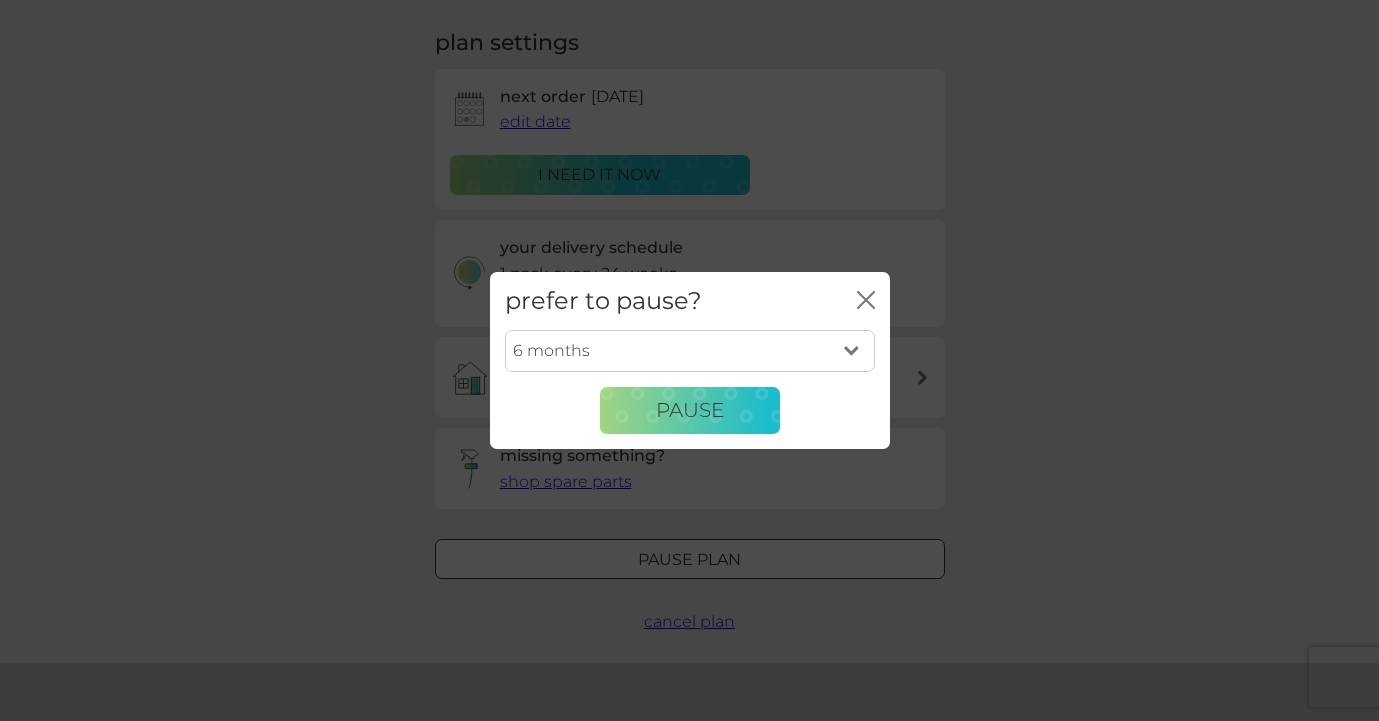 click on "prefer to pause? close 1 month 2 months 3 months 4 months 5 months 6 months Pause" at bounding box center (689, 360) 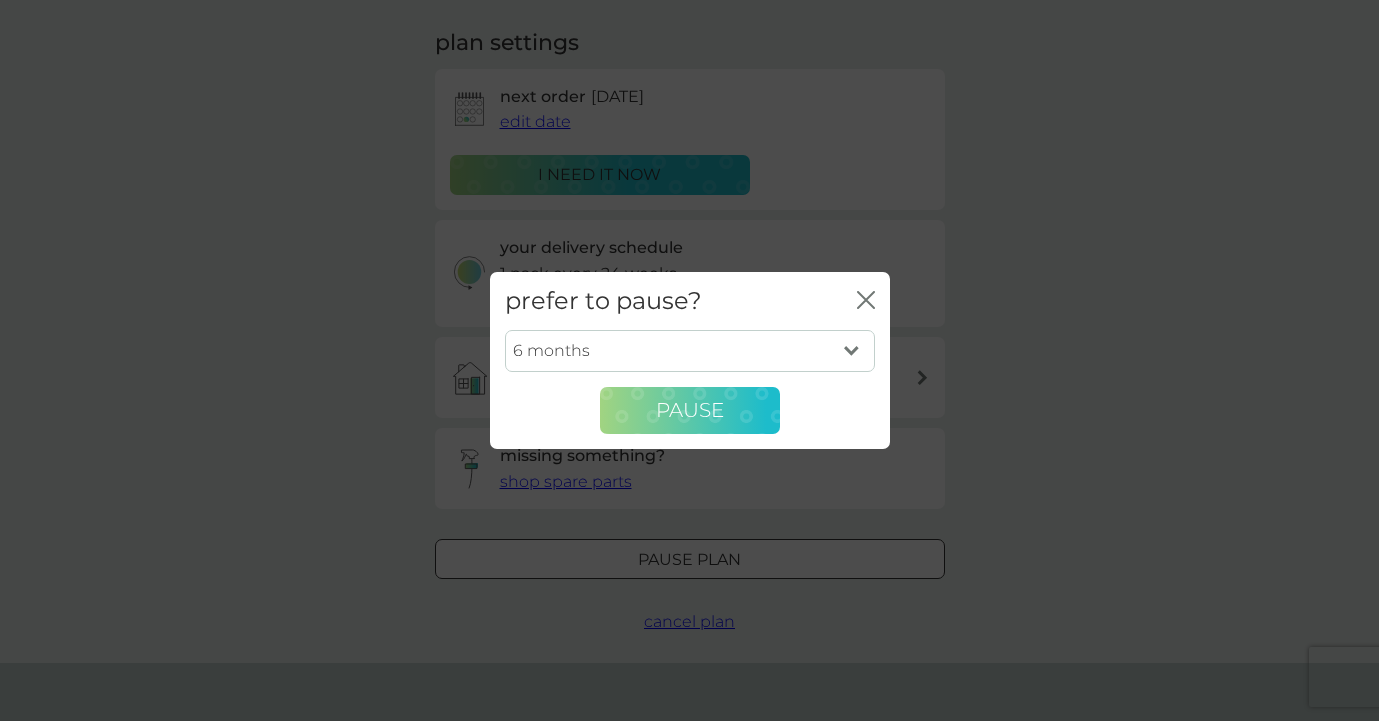 click on "Pause" at bounding box center [690, 410] 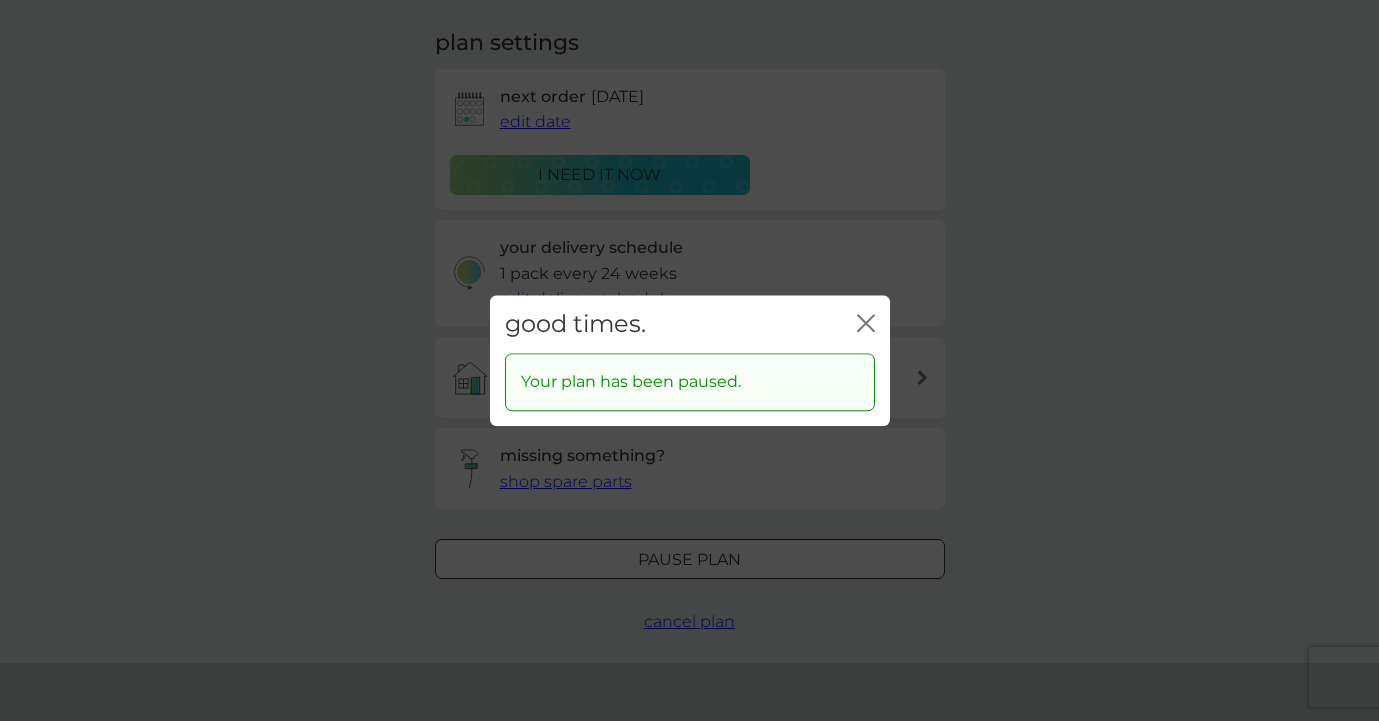 click on "close" 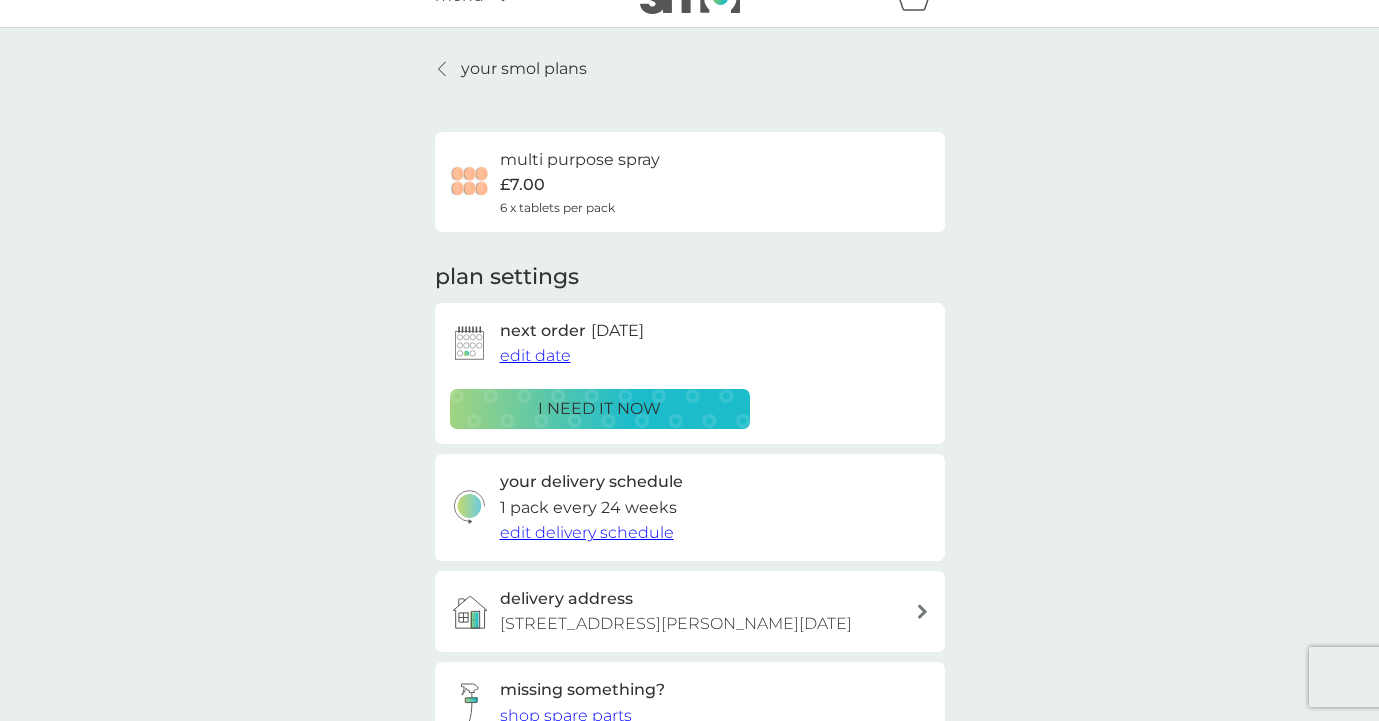 scroll, scrollTop: 8, scrollLeft: 0, axis: vertical 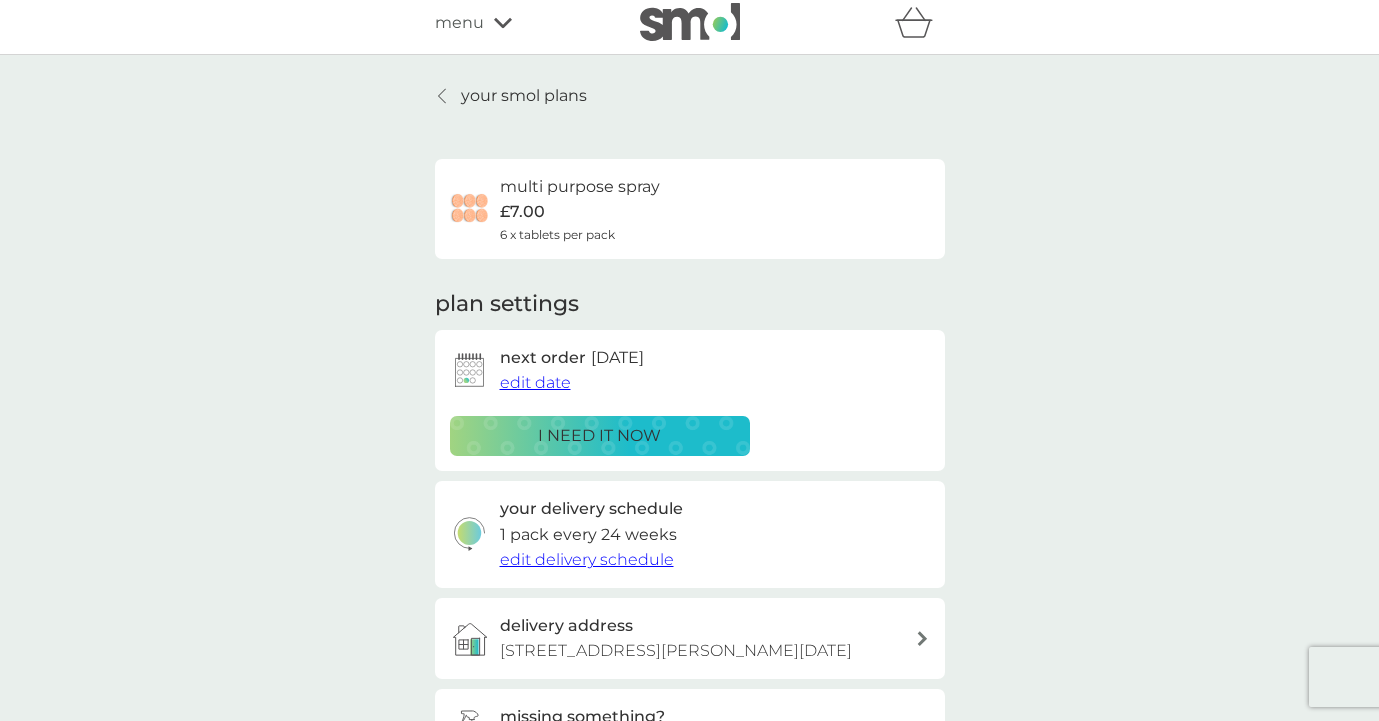 click on "refer a friend & you BOTH save smol impact smol shop your smol plans your upcoming orders your details order history logout menu" at bounding box center [689, 23] 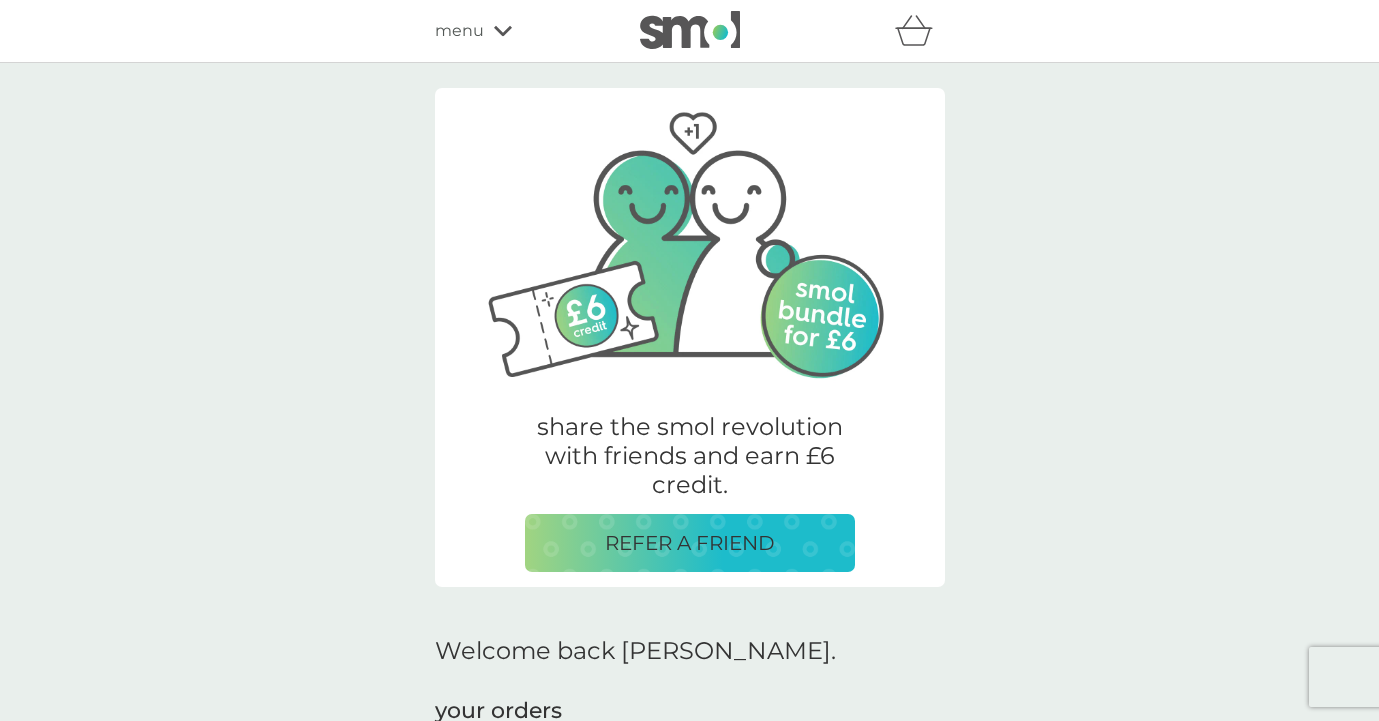 scroll, scrollTop: 0, scrollLeft: 0, axis: both 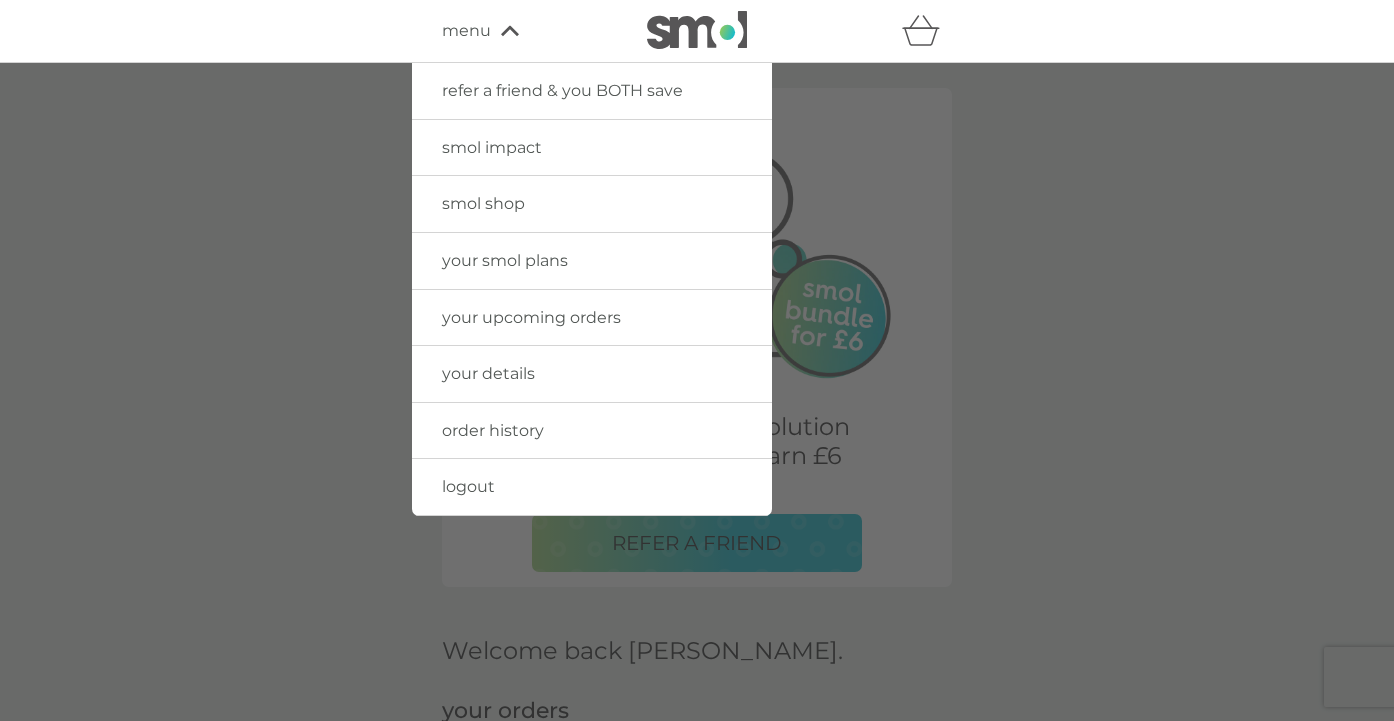 click on "smol shop" at bounding box center (592, 204) 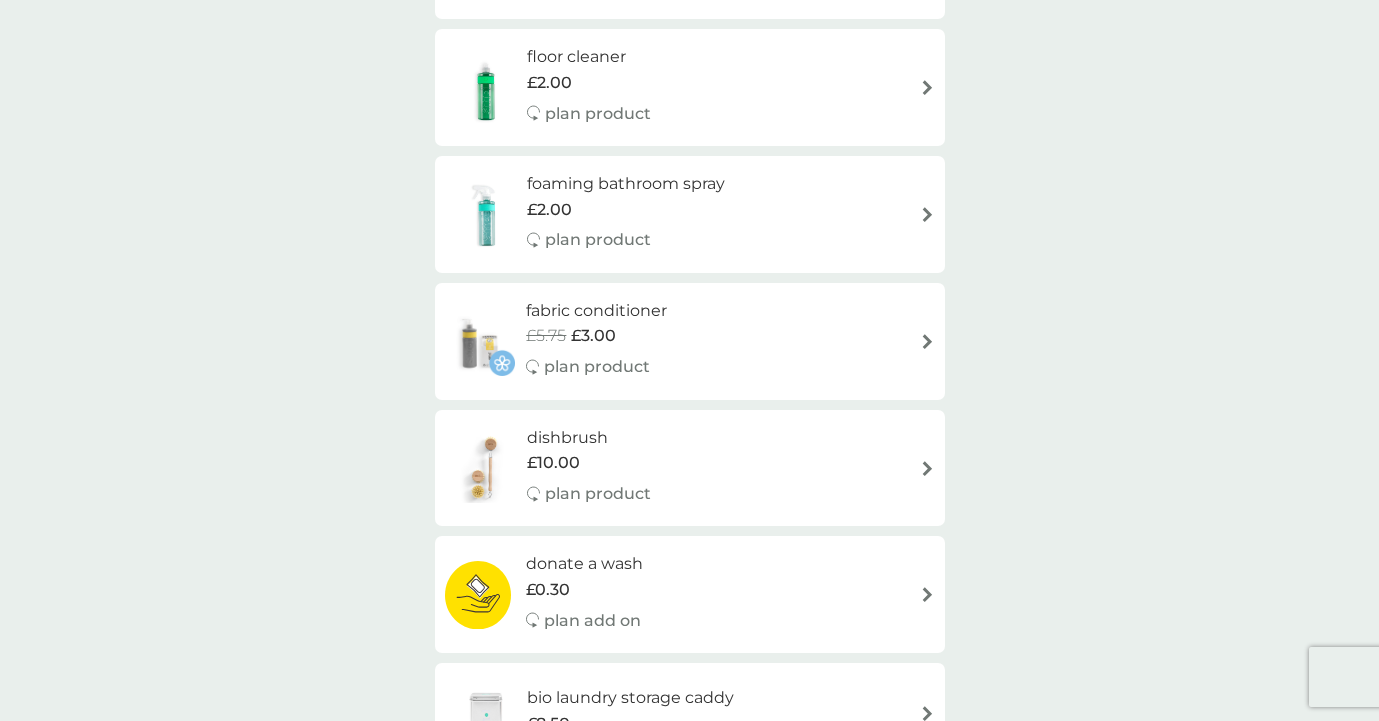 scroll, scrollTop: 643, scrollLeft: 0, axis: vertical 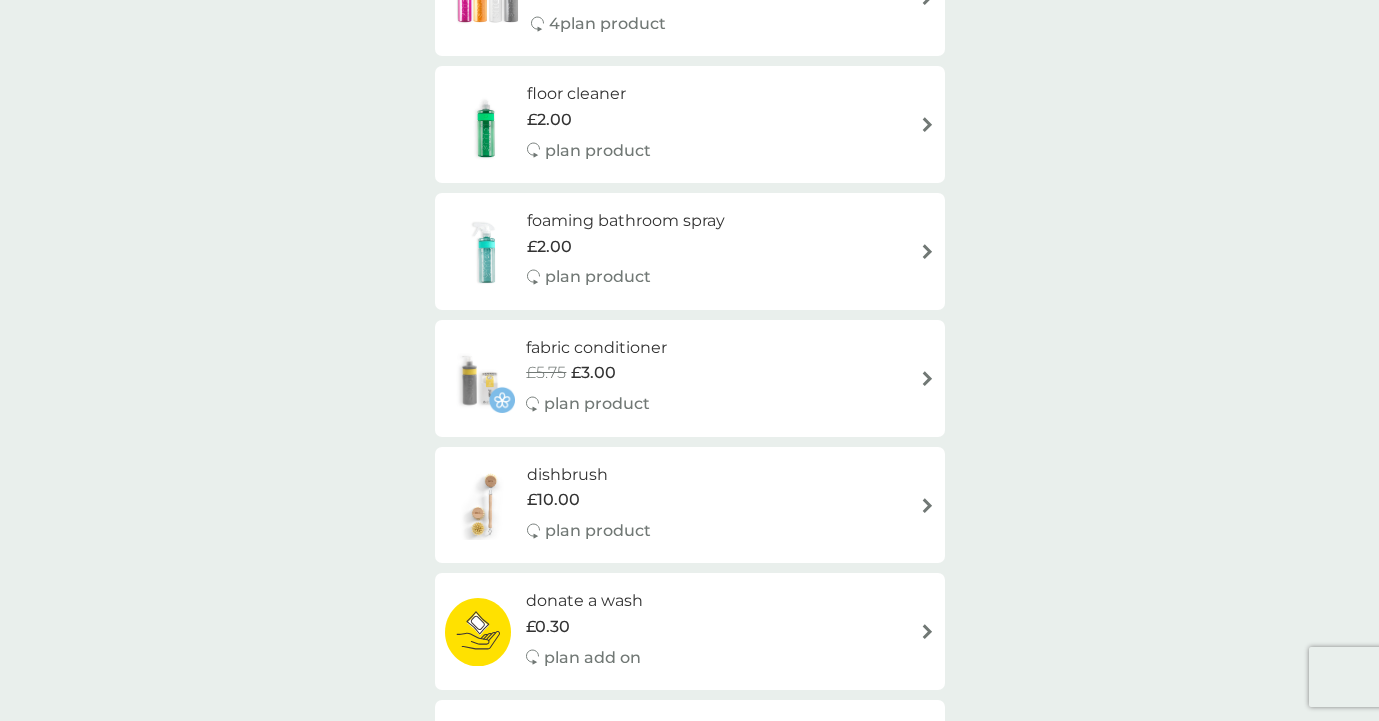 click on "foaming bathroom spray" at bounding box center (626, 221) 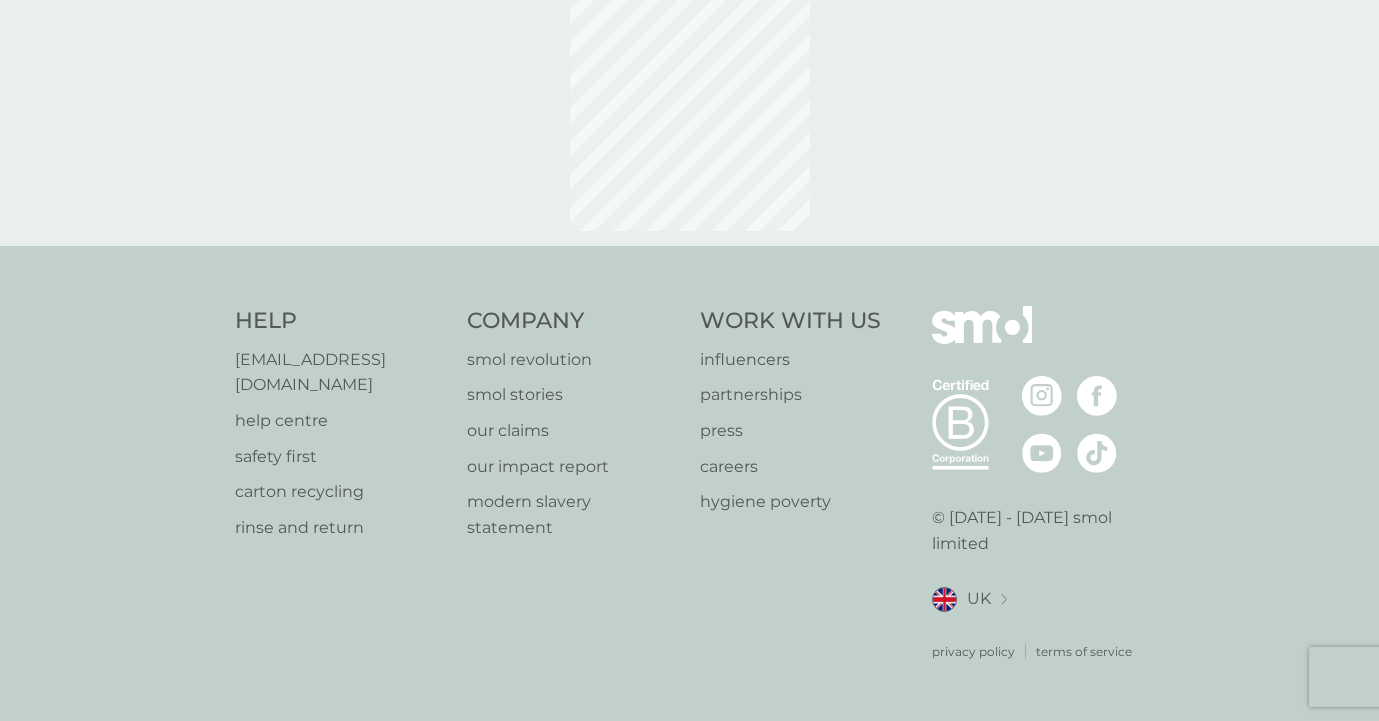 scroll, scrollTop: 0, scrollLeft: 0, axis: both 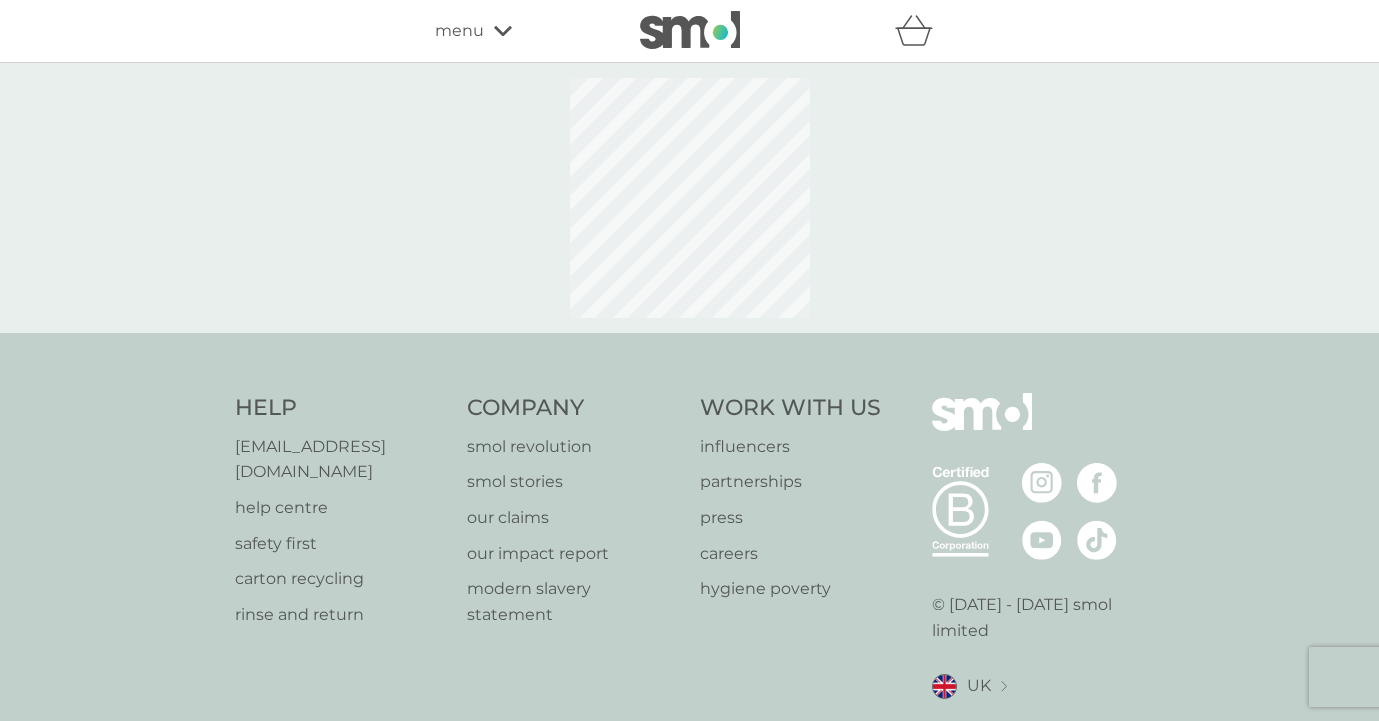 select on "182" 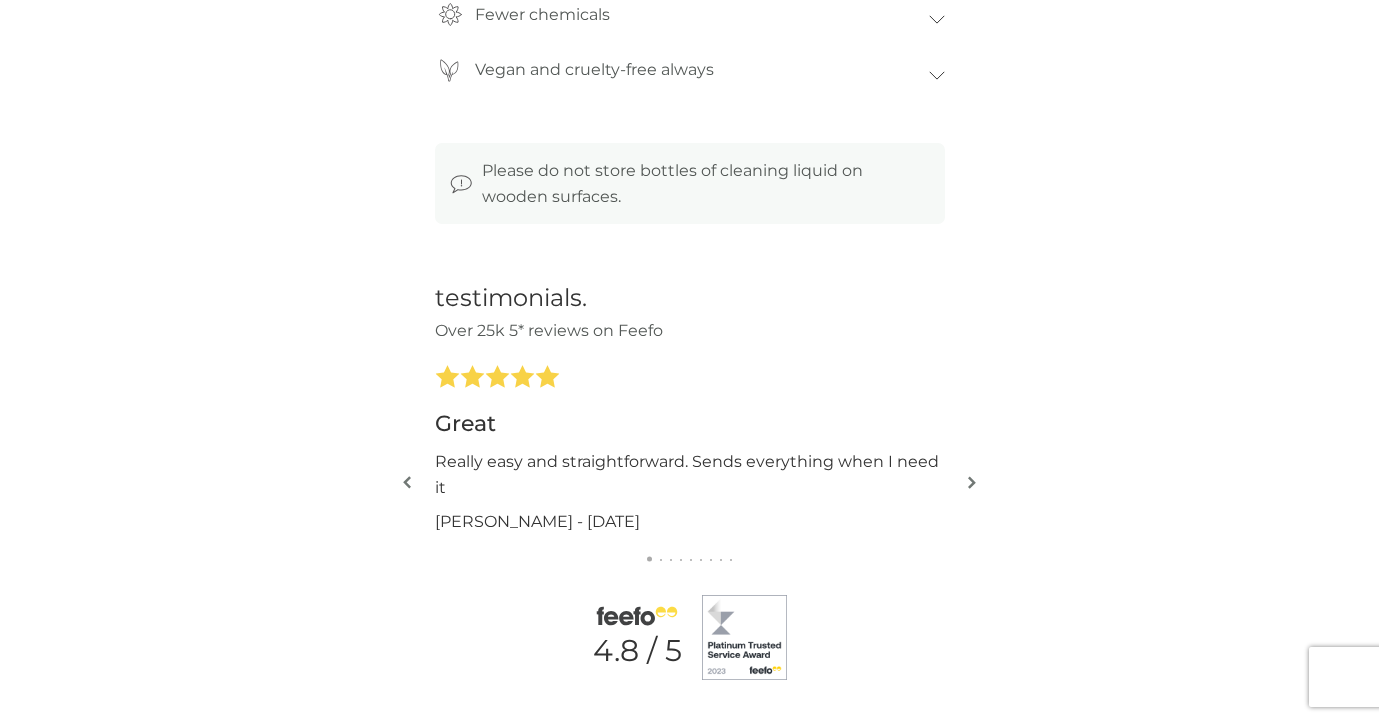 scroll, scrollTop: 2023, scrollLeft: 0, axis: vertical 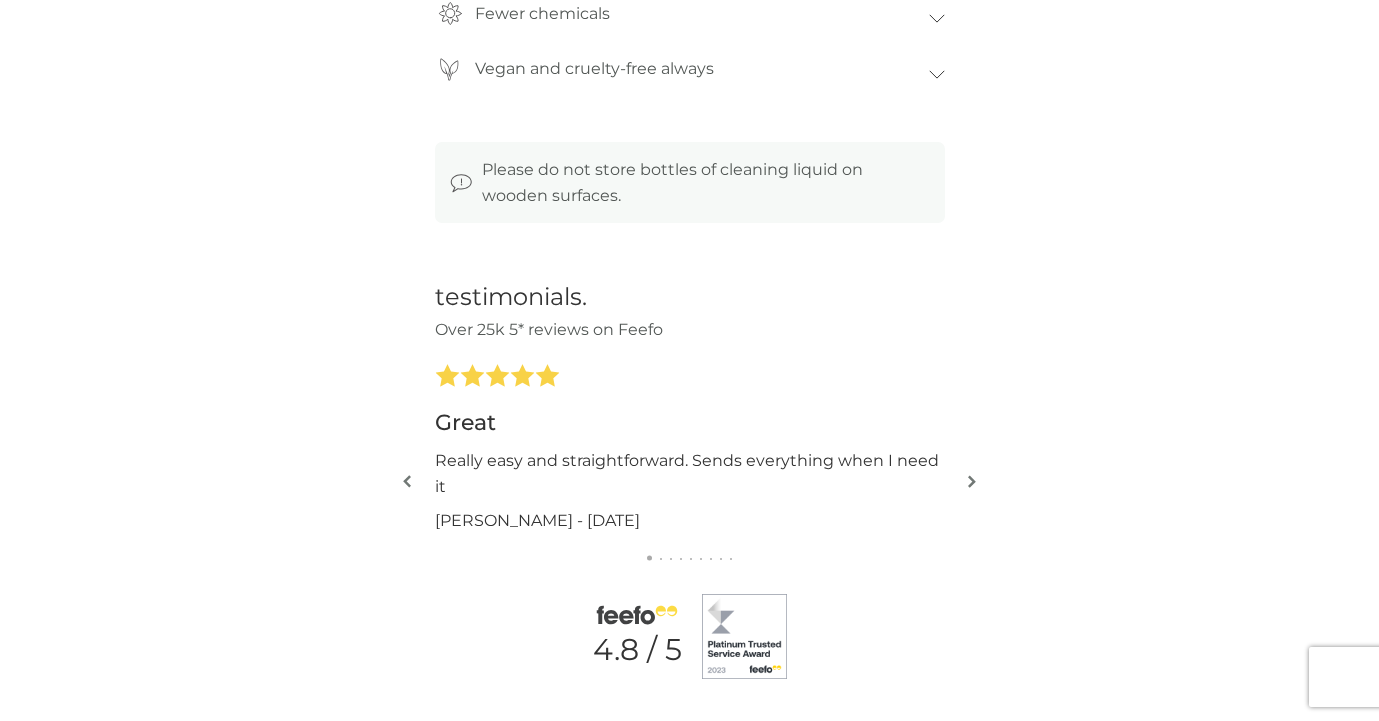 click at bounding box center (972, 481) 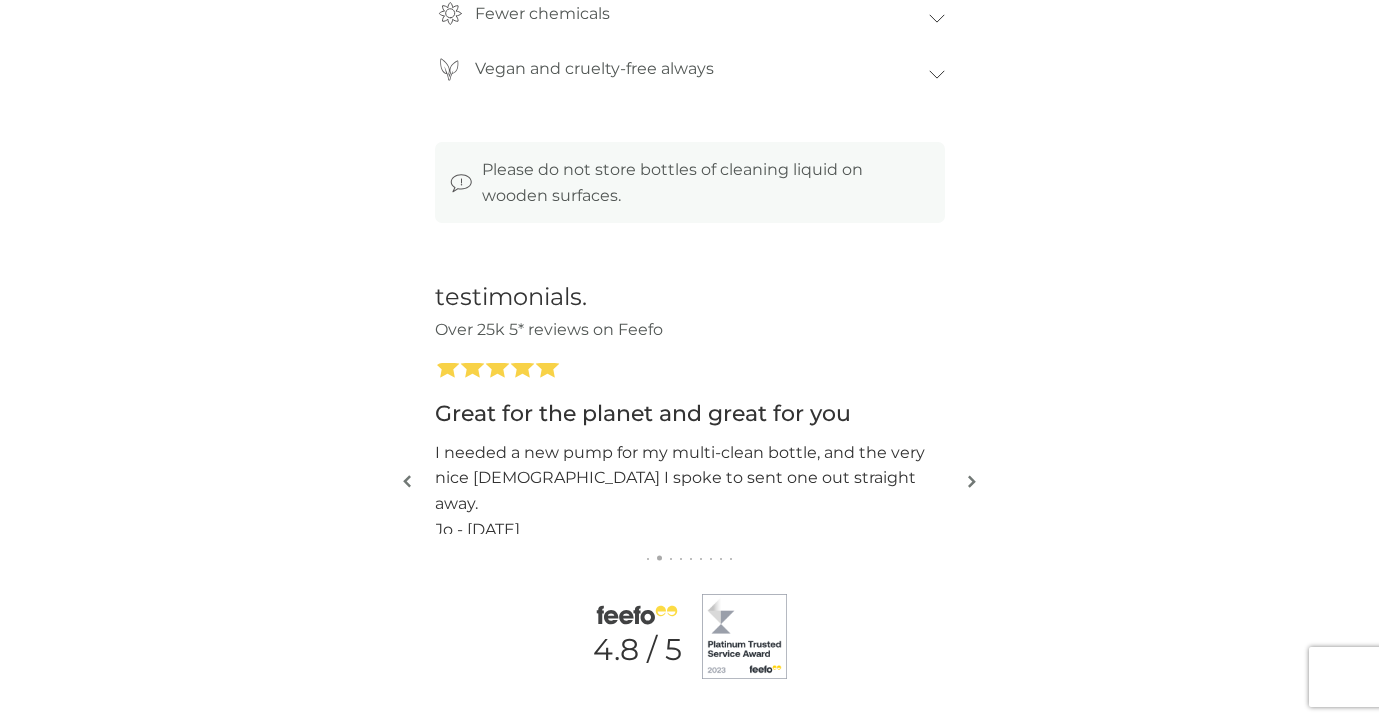 click at bounding box center (972, 481) 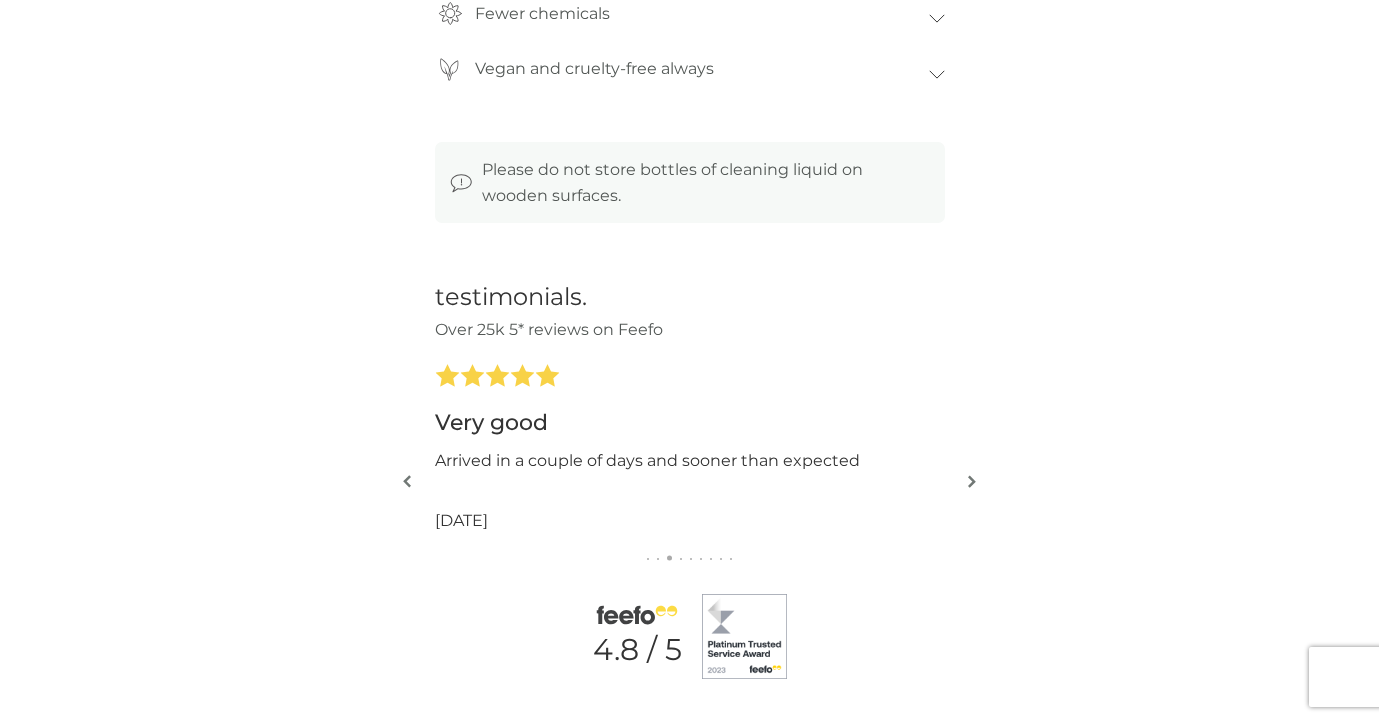 click at bounding box center (972, 481) 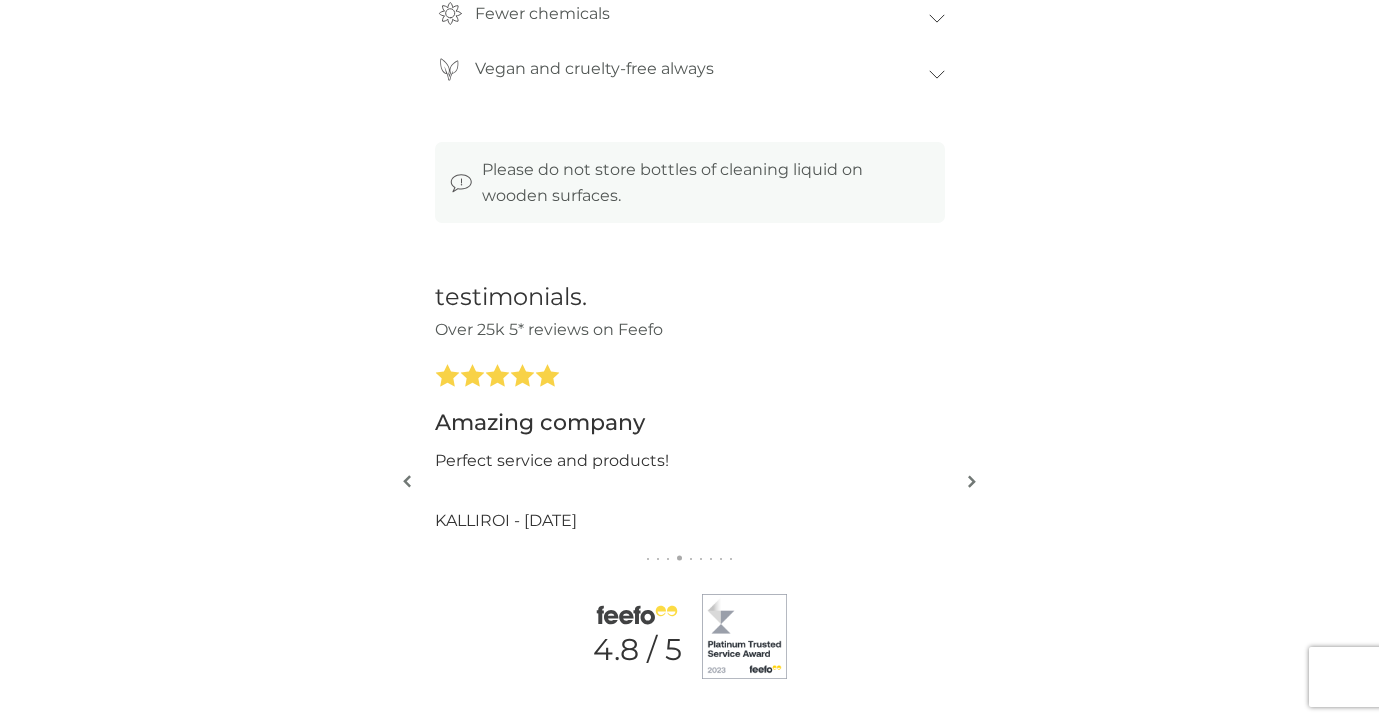 click at bounding box center (972, 481) 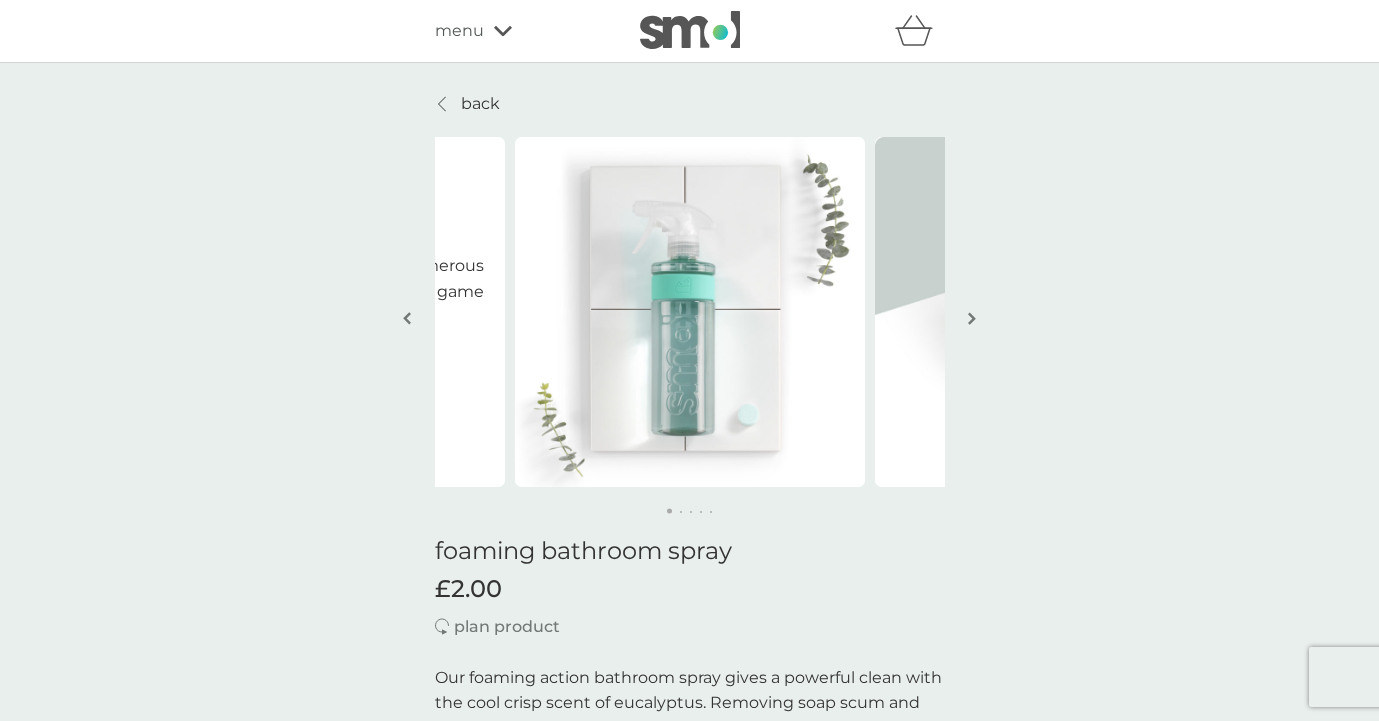 scroll, scrollTop: 0, scrollLeft: 0, axis: both 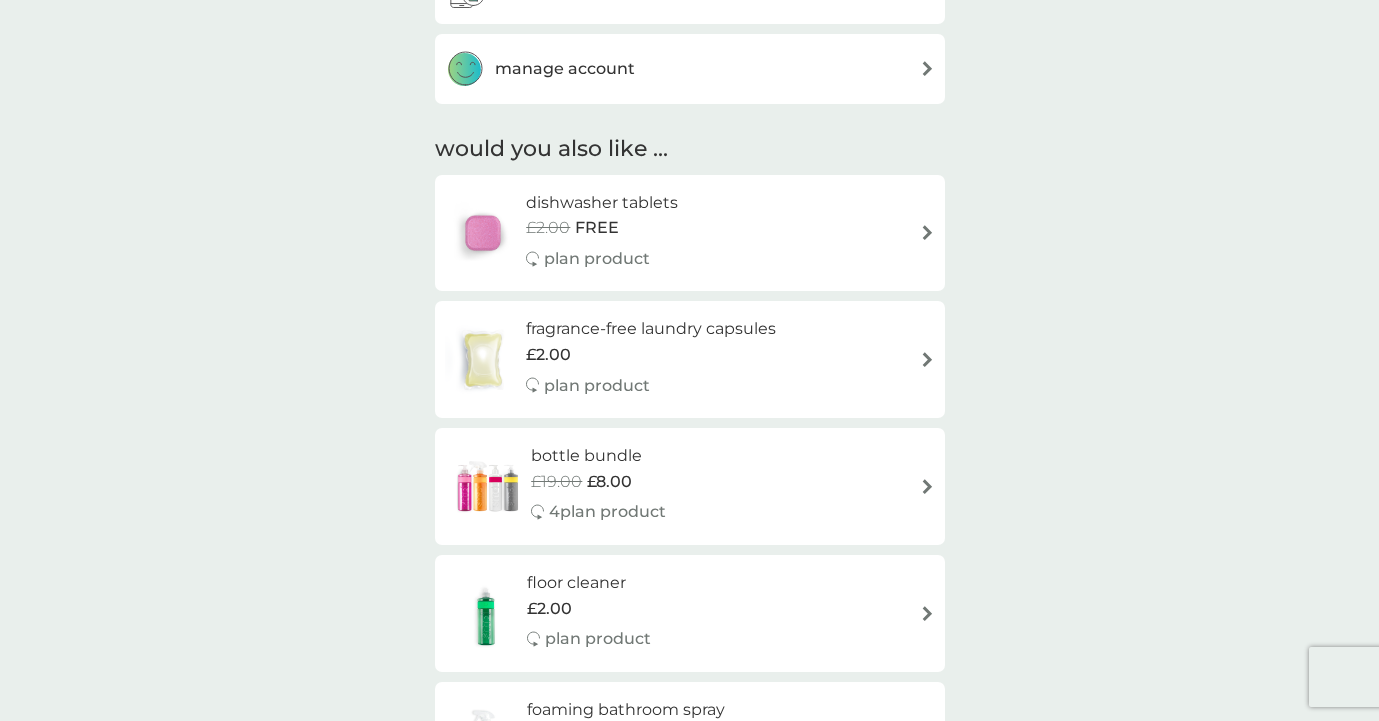 click on "dishwasher tablets £2.00 FREE plan product" at bounding box center [690, 233] 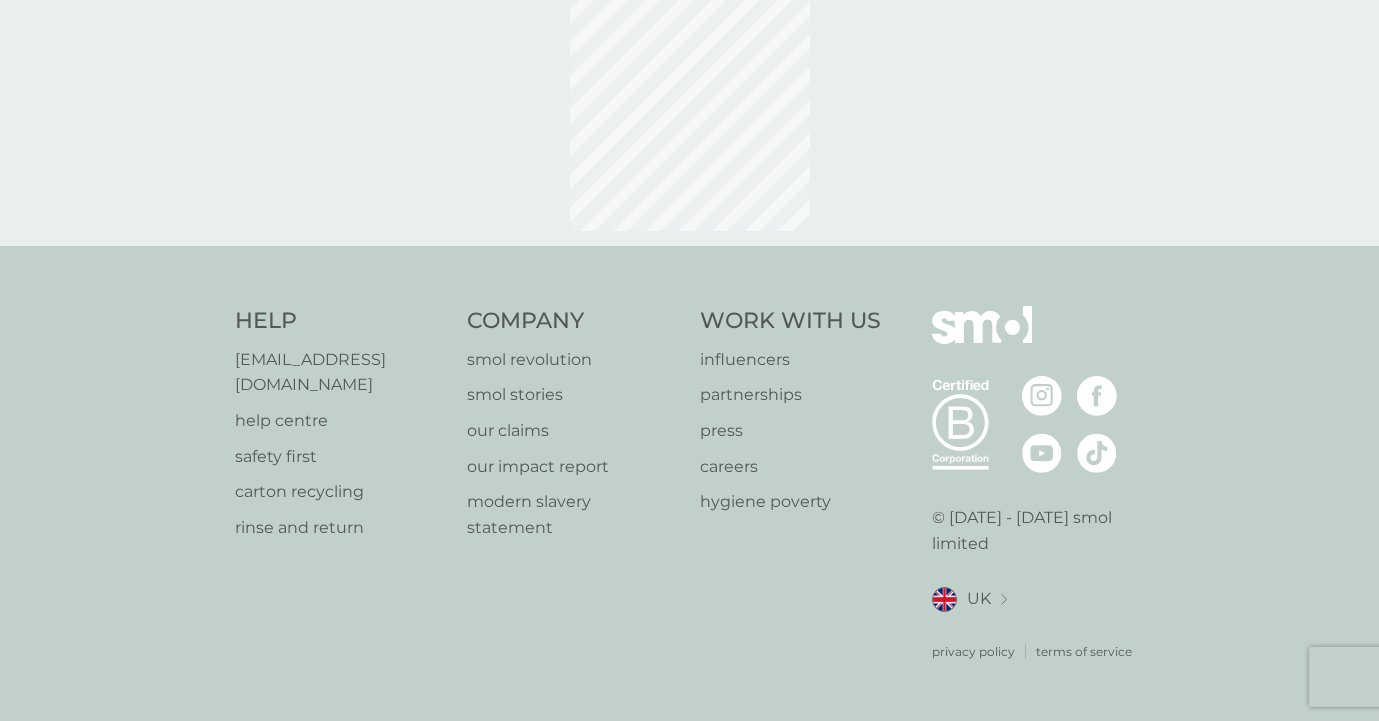 scroll, scrollTop: 0, scrollLeft: 0, axis: both 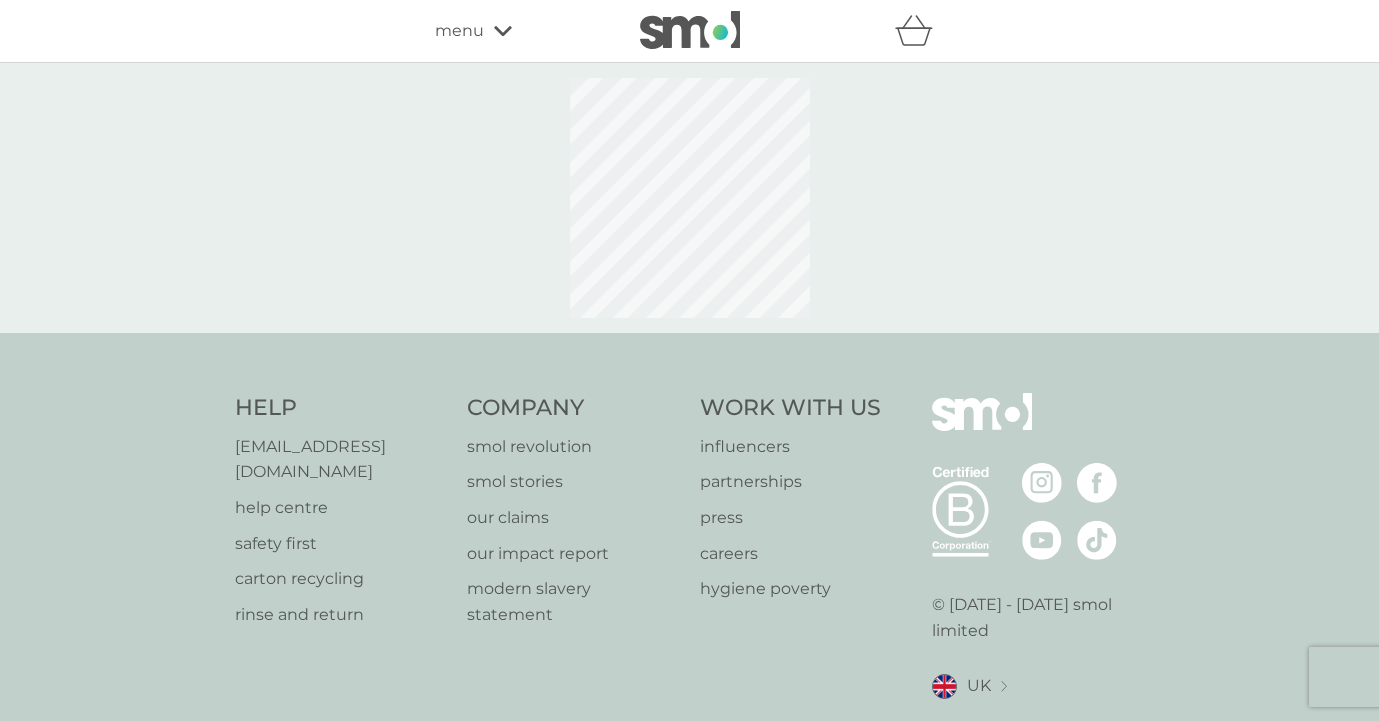 select on "42" 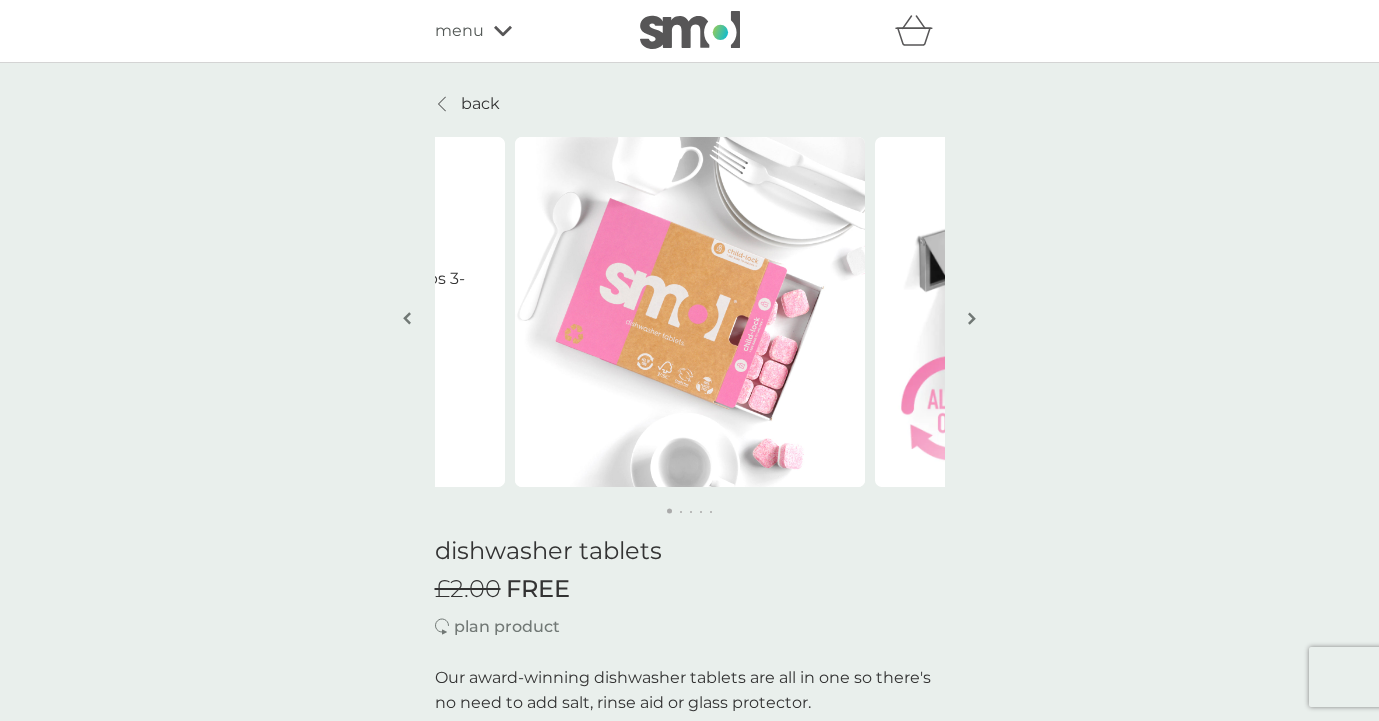 scroll, scrollTop: 0, scrollLeft: 0, axis: both 